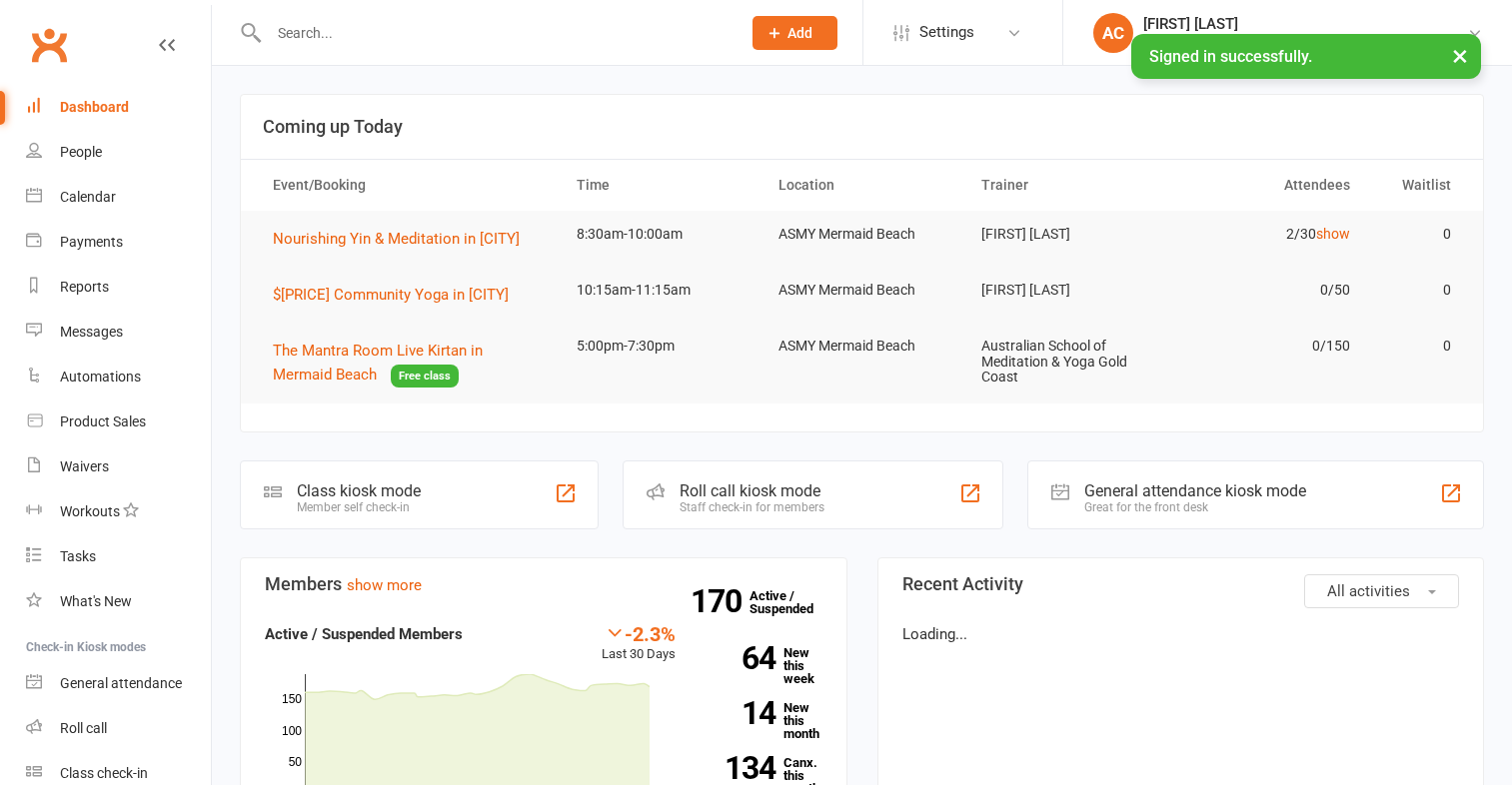 scroll, scrollTop: 0, scrollLeft: 0, axis: both 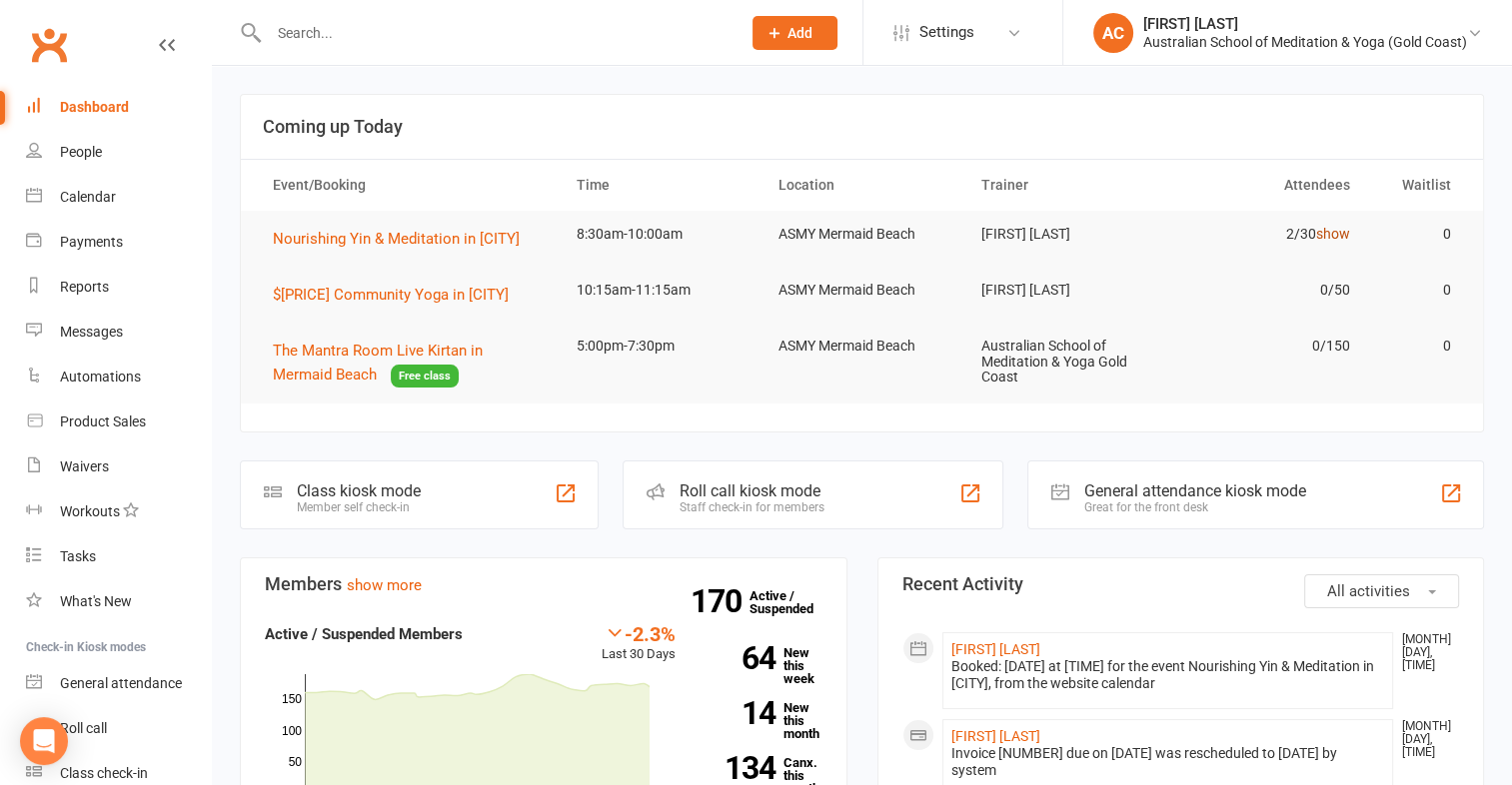 click on "show" at bounding box center [1333, 234] 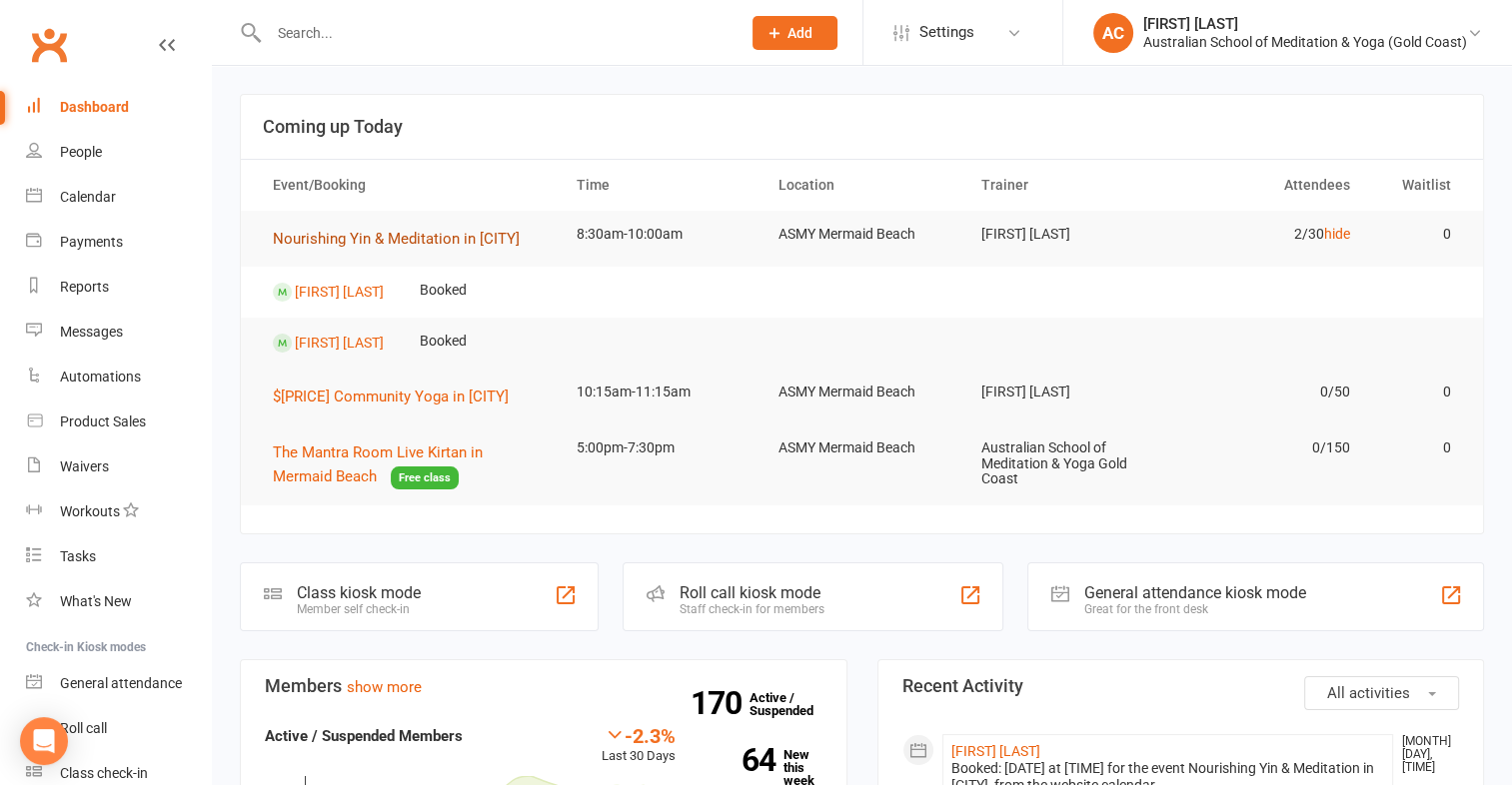 click on "Nourishing Yin & Meditation in [CITY]" at bounding box center (396, 239) 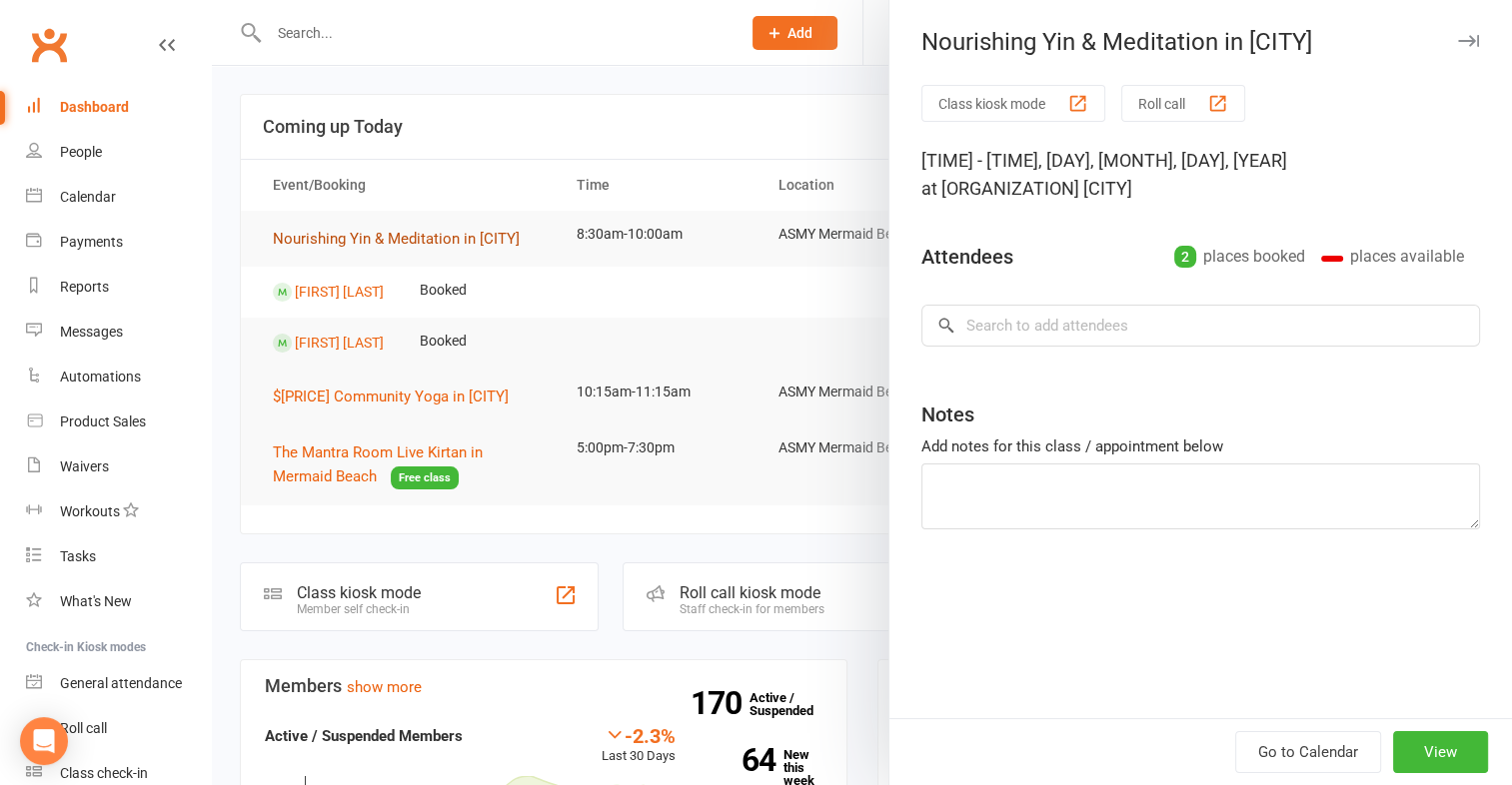 click on "Nourishing Yin & Meditation in [CITY] Class kiosk mode  Roll call  [TIME], [DAY], [MONTH], [YEAR] at  [ORGANIZATION] [CITY]  Attendees  [NUMBER]  places booked  places available × No results
Notes  Add notes for this class / appointment below Go to Calendar  View" at bounding box center [861, 392] 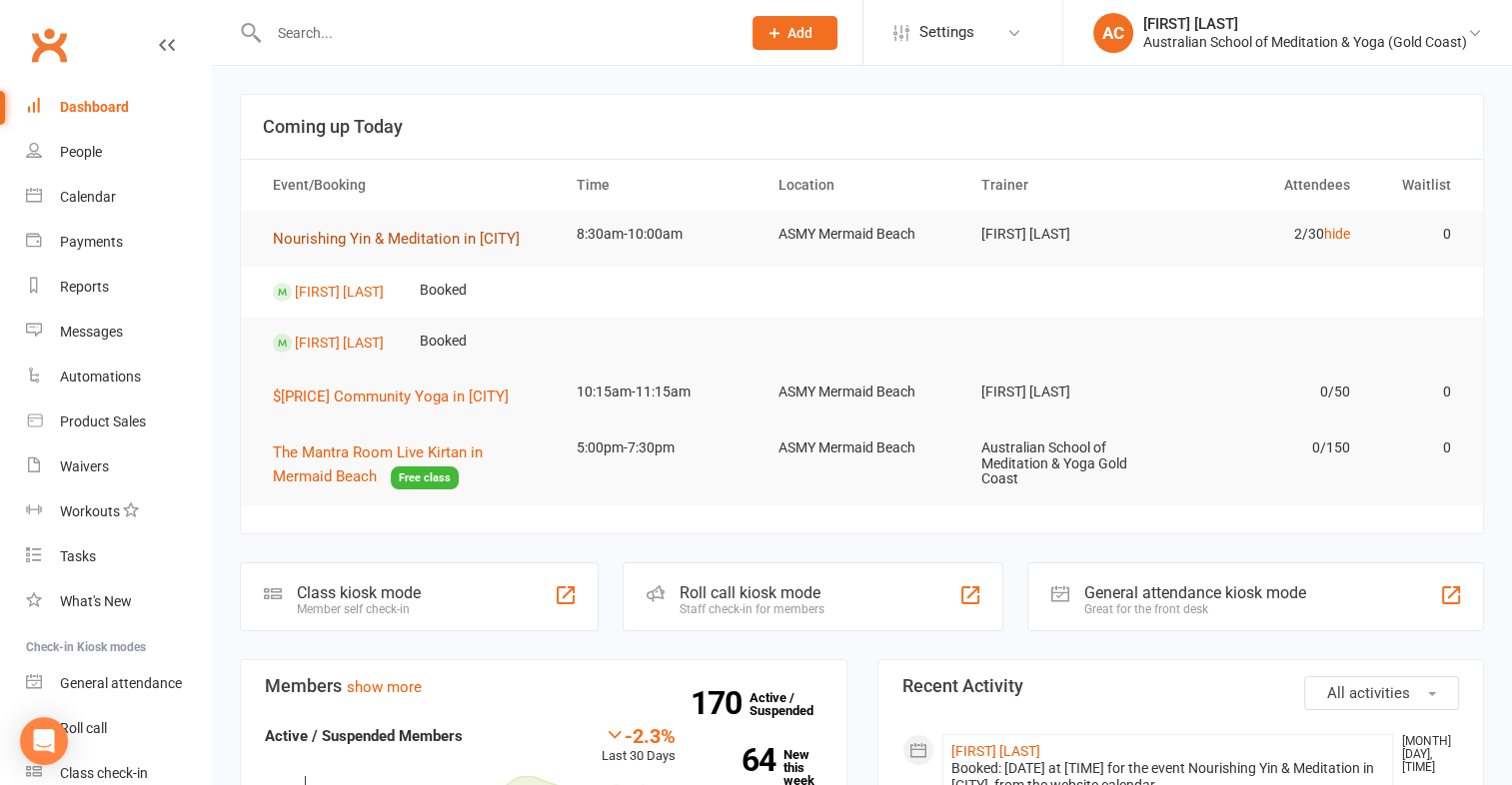 click on "Nourishing Yin & Meditation in [CITY]" at bounding box center (396, 239) 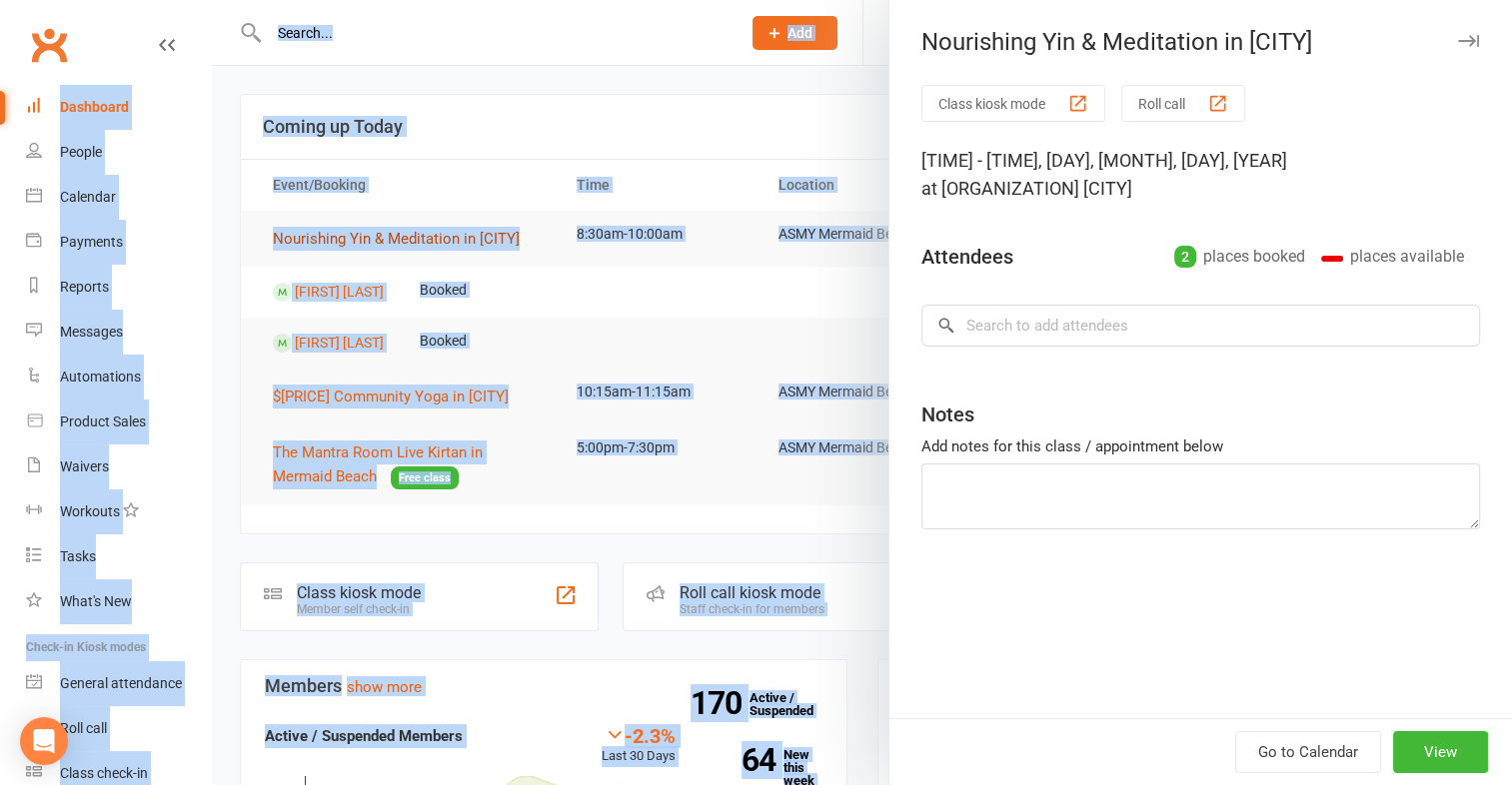 click on "Nourishing Yin & Meditation in [CITY] Class kiosk mode  Roll call  [TIME], [DAY], [MONTH], [YEAR] at  [ORGANIZATION] [CITY]  Attendees  [NUMBER]  places booked  places available × No results
Notes  Add notes for this class / appointment below Go to Calendar  View" at bounding box center (861, 392) 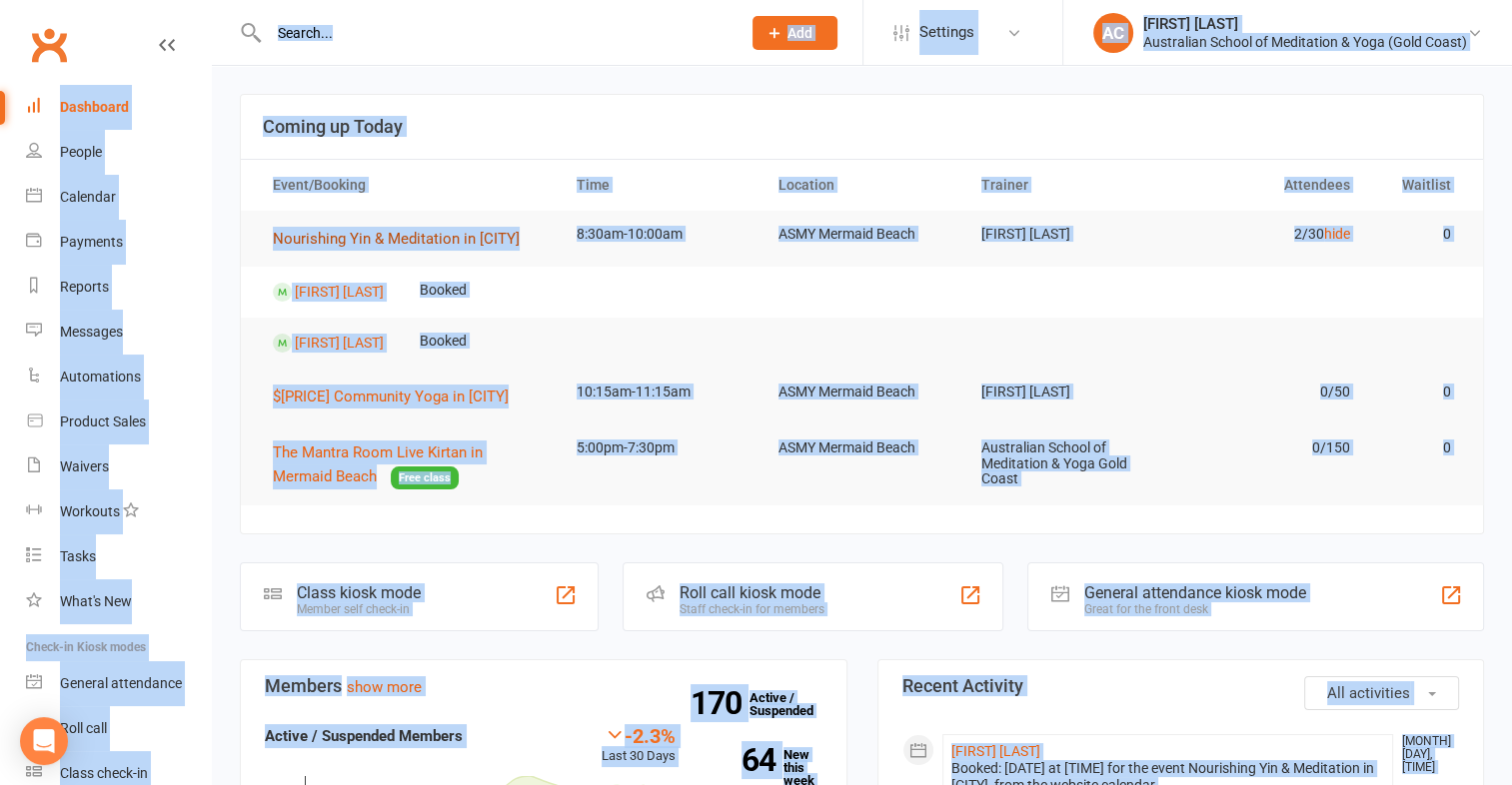 click on "Nourishing Yin & Meditation in [CITY]" at bounding box center [396, 239] 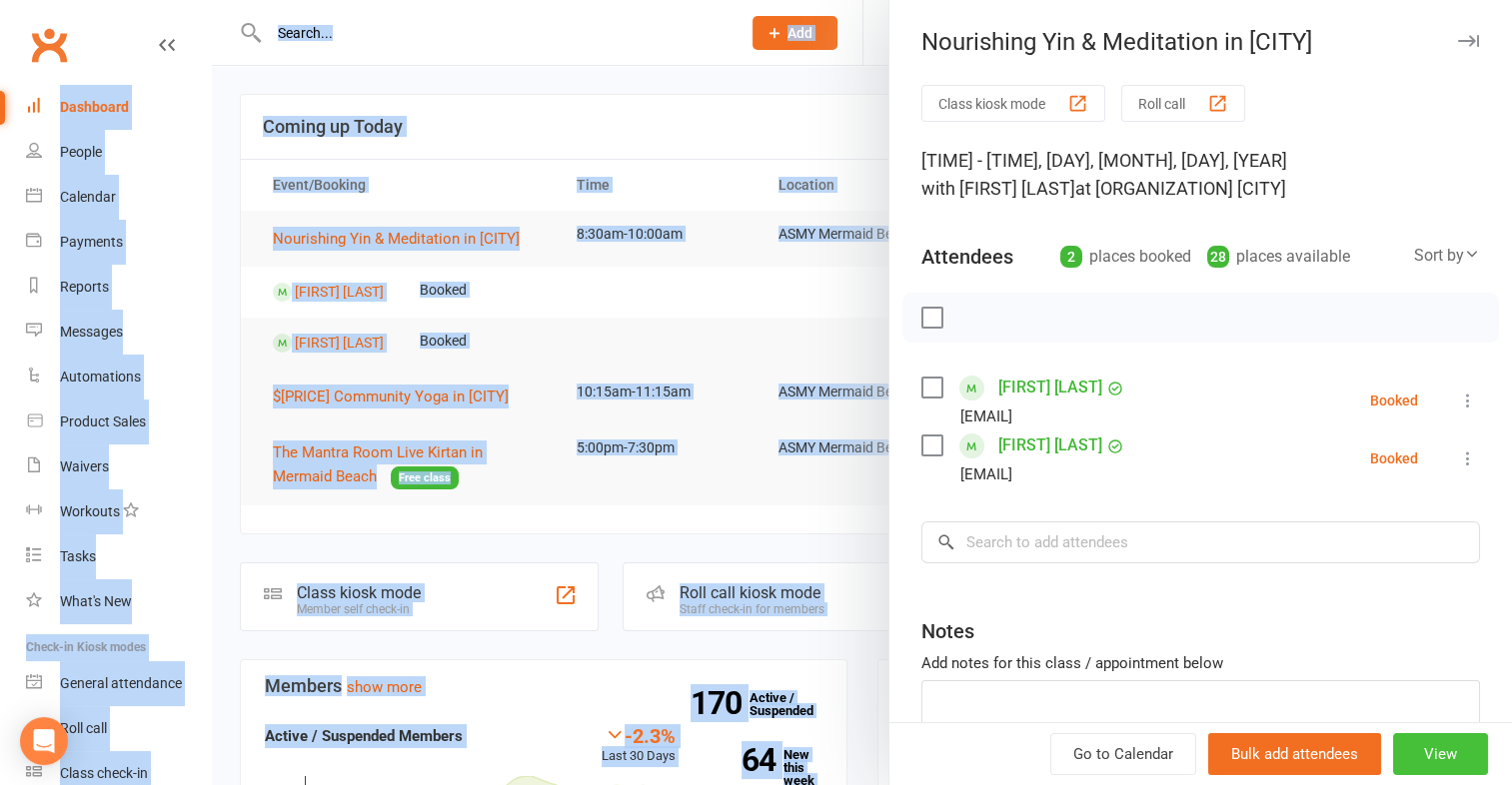 click on "View" at bounding box center [1440, 754] 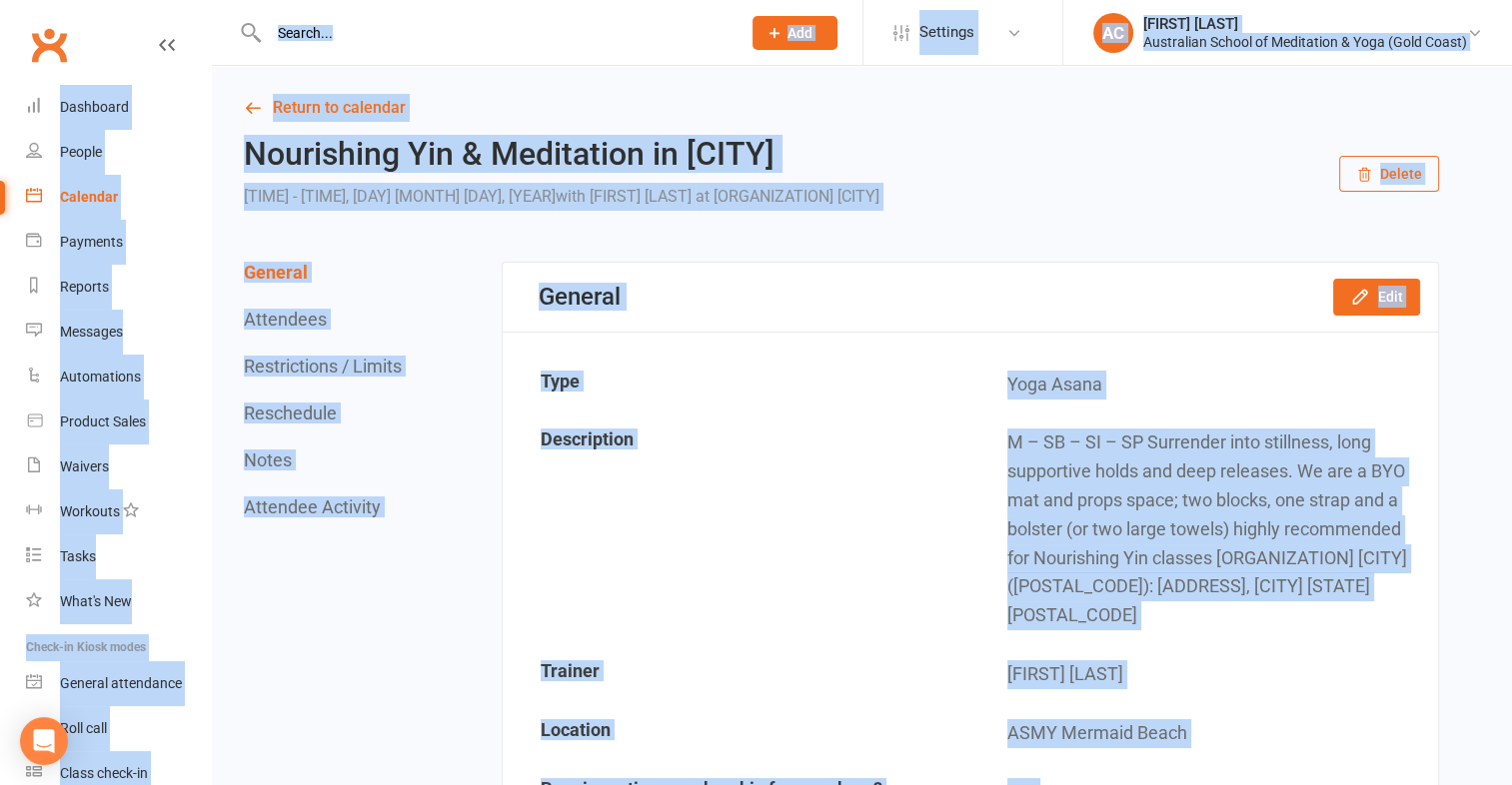 click on "Calendar" at bounding box center [89, 197] 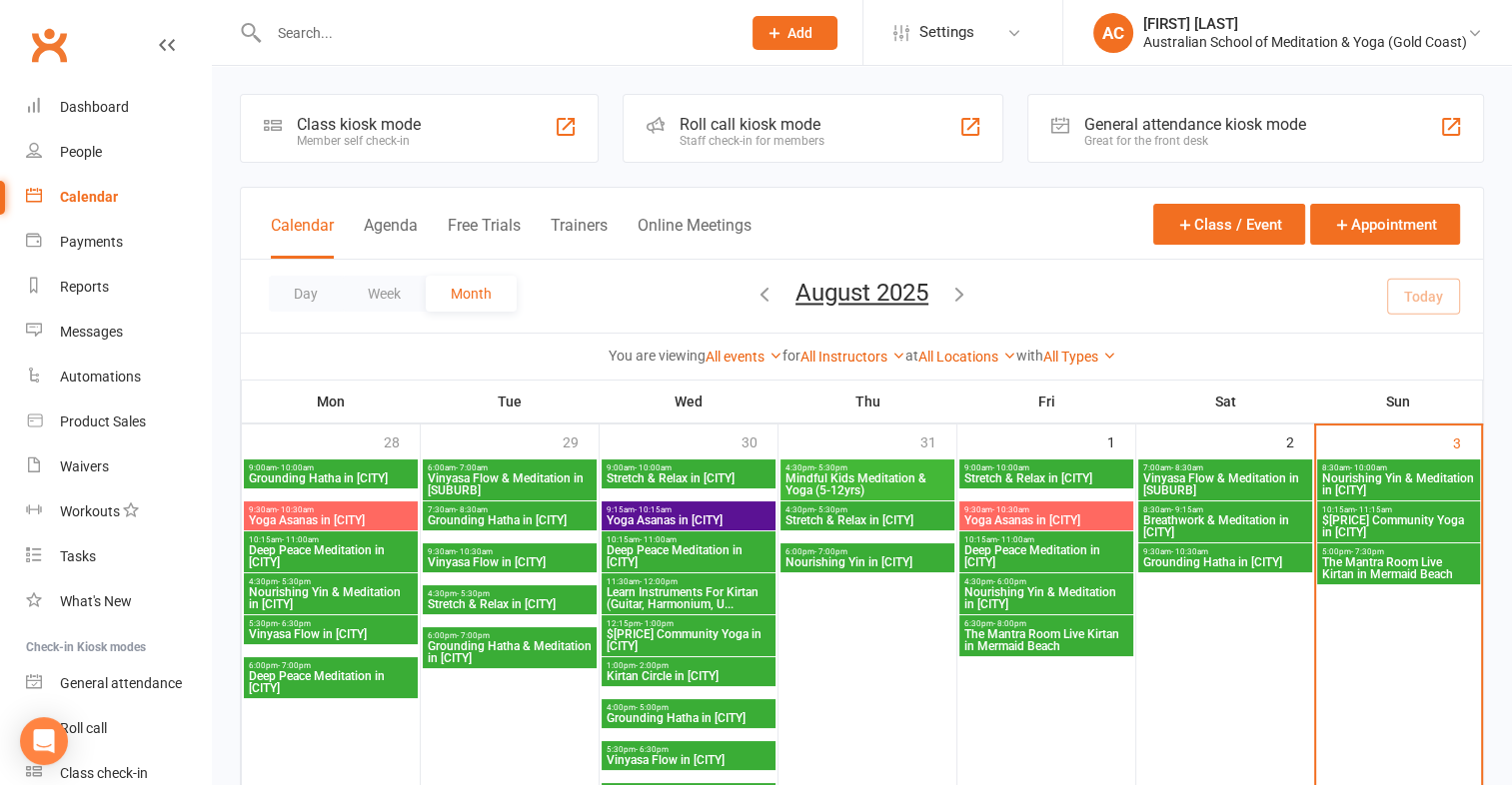 click on "Nourishing Yin & Meditation in [CITY]" at bounding box center [1398, 484] 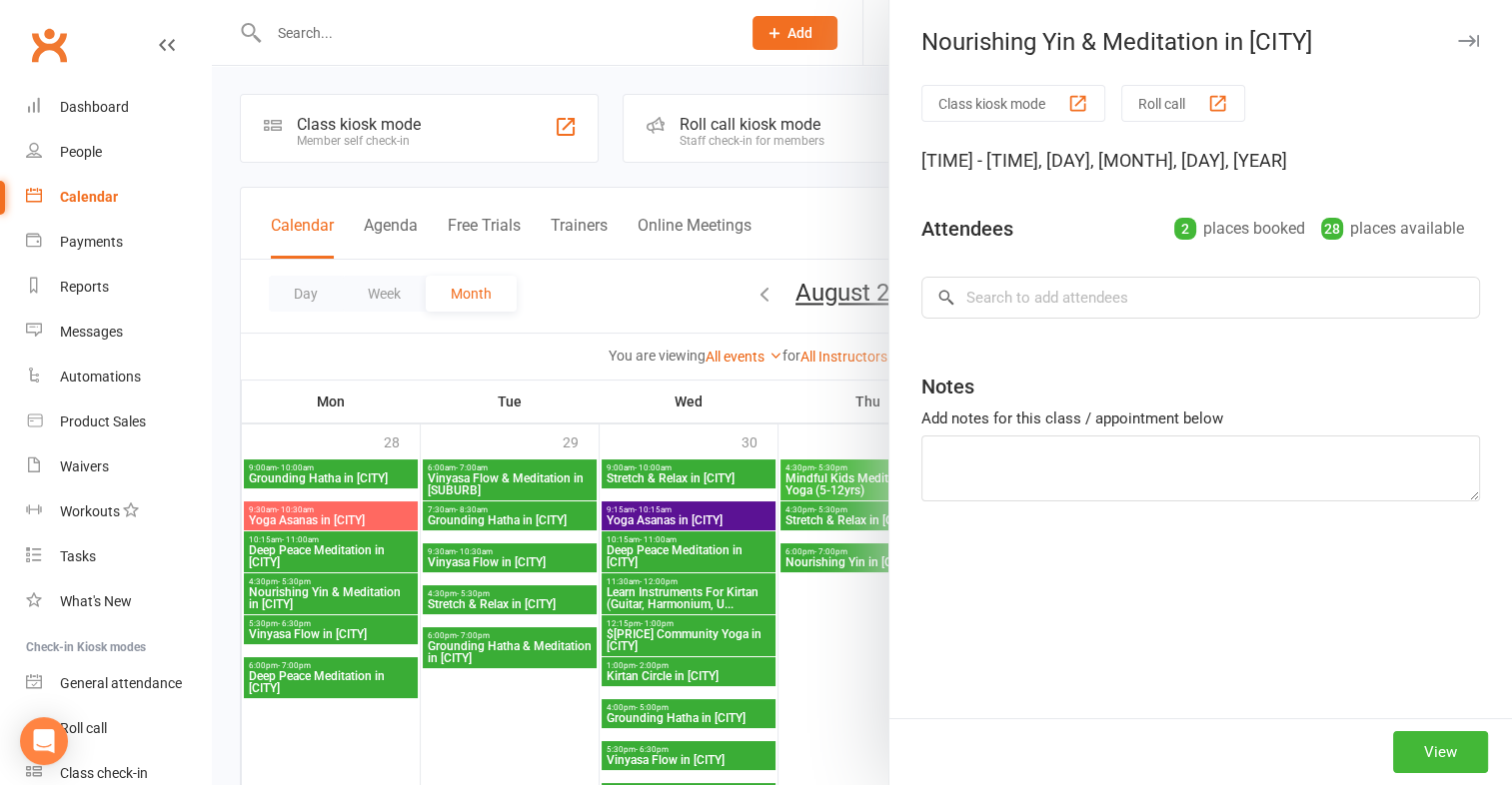 click at bounding box center (1200, 468) 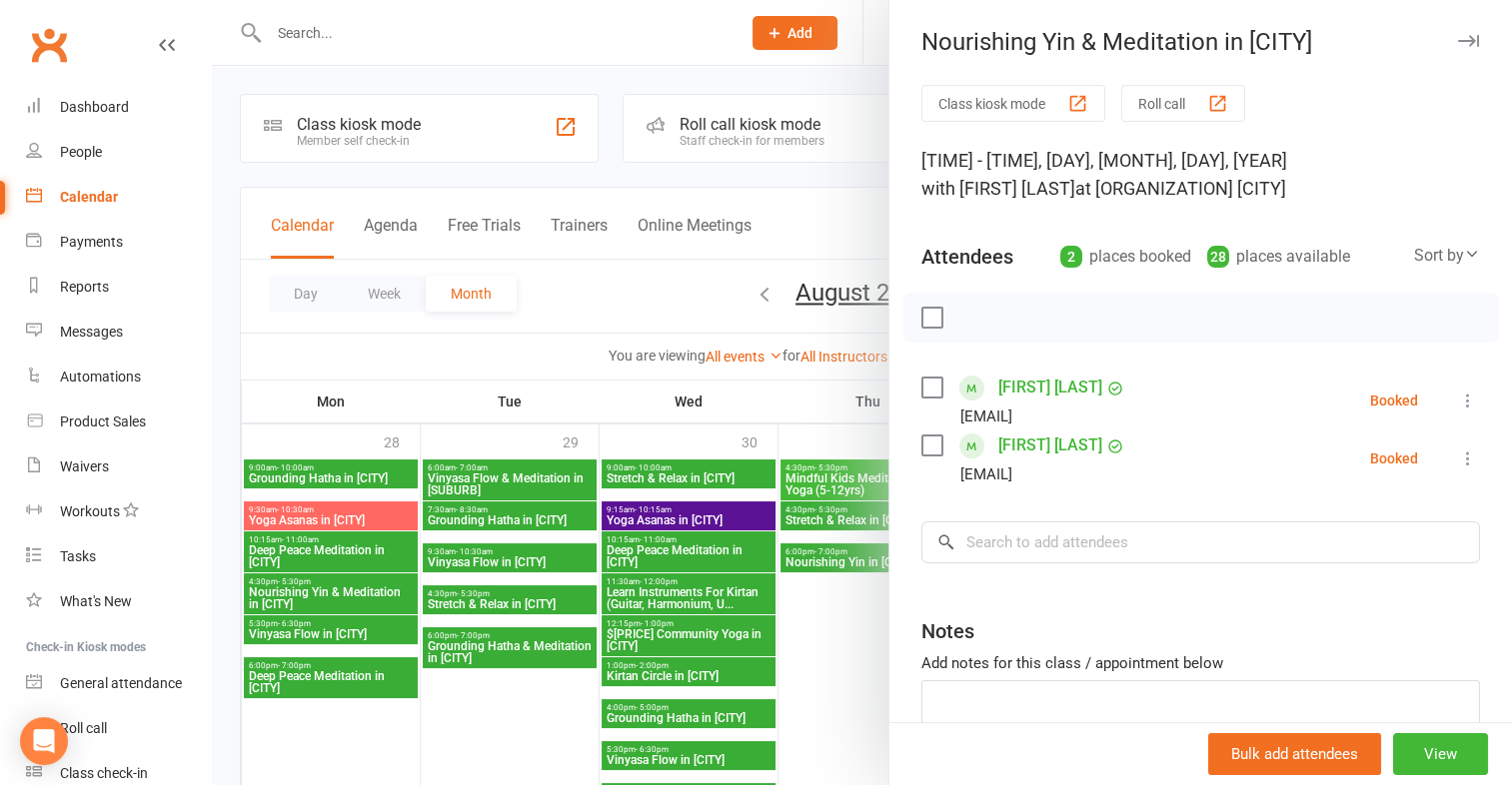 click at bounding box center (861, 392) 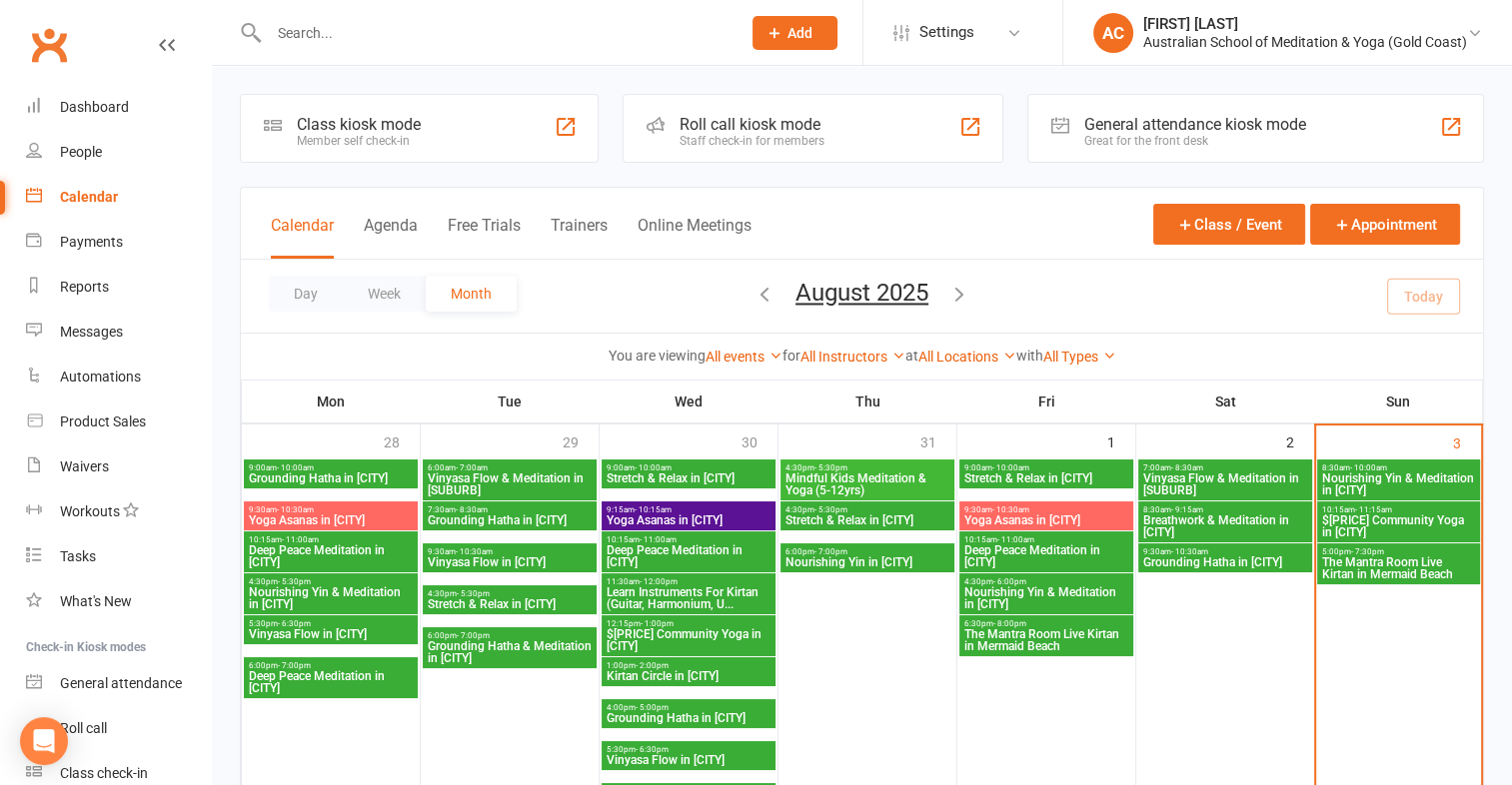 click at bounding box center (970, 127) 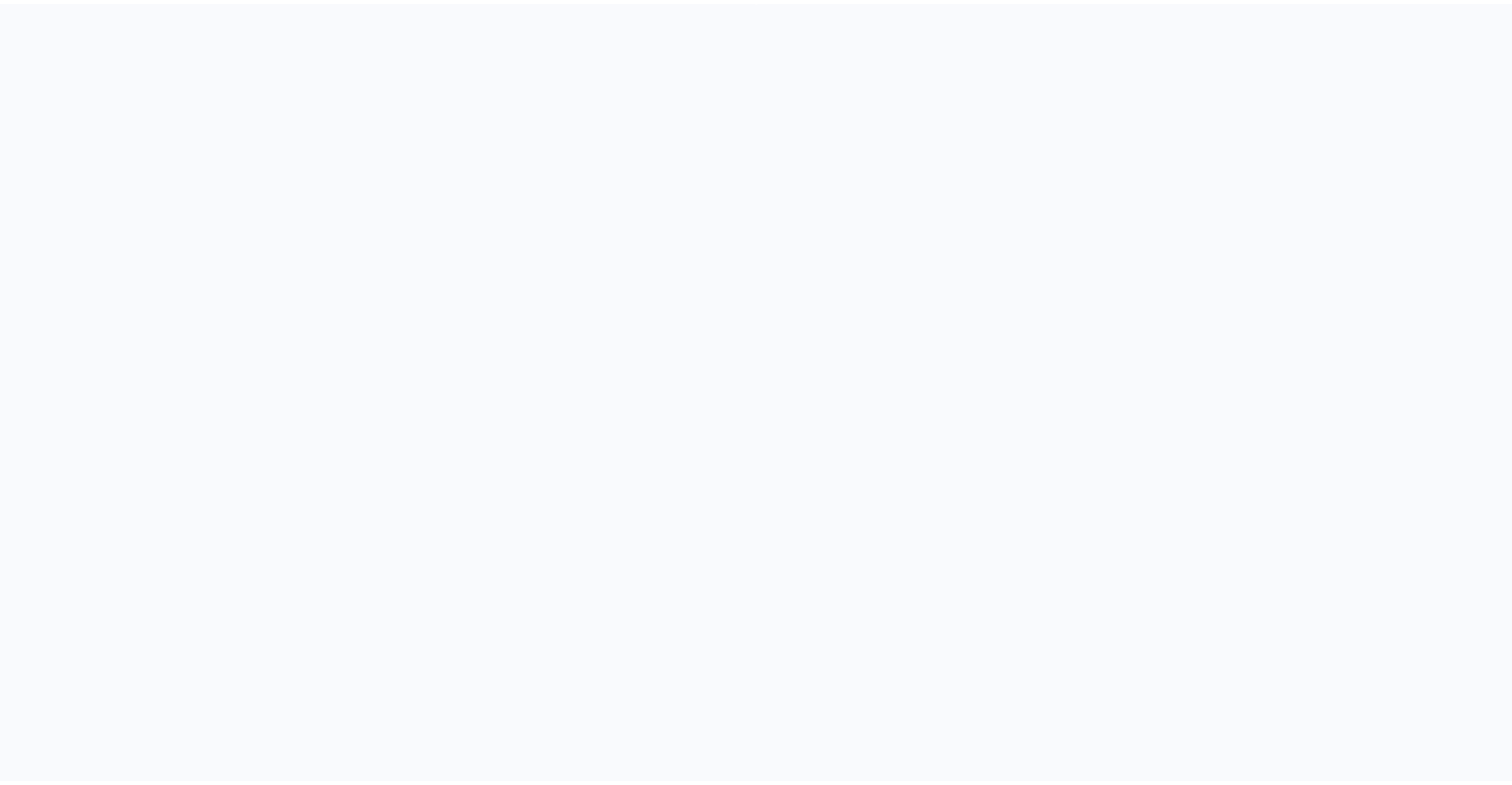 scroll, scrollTop: 0, scrollLeft: 0, axis: both 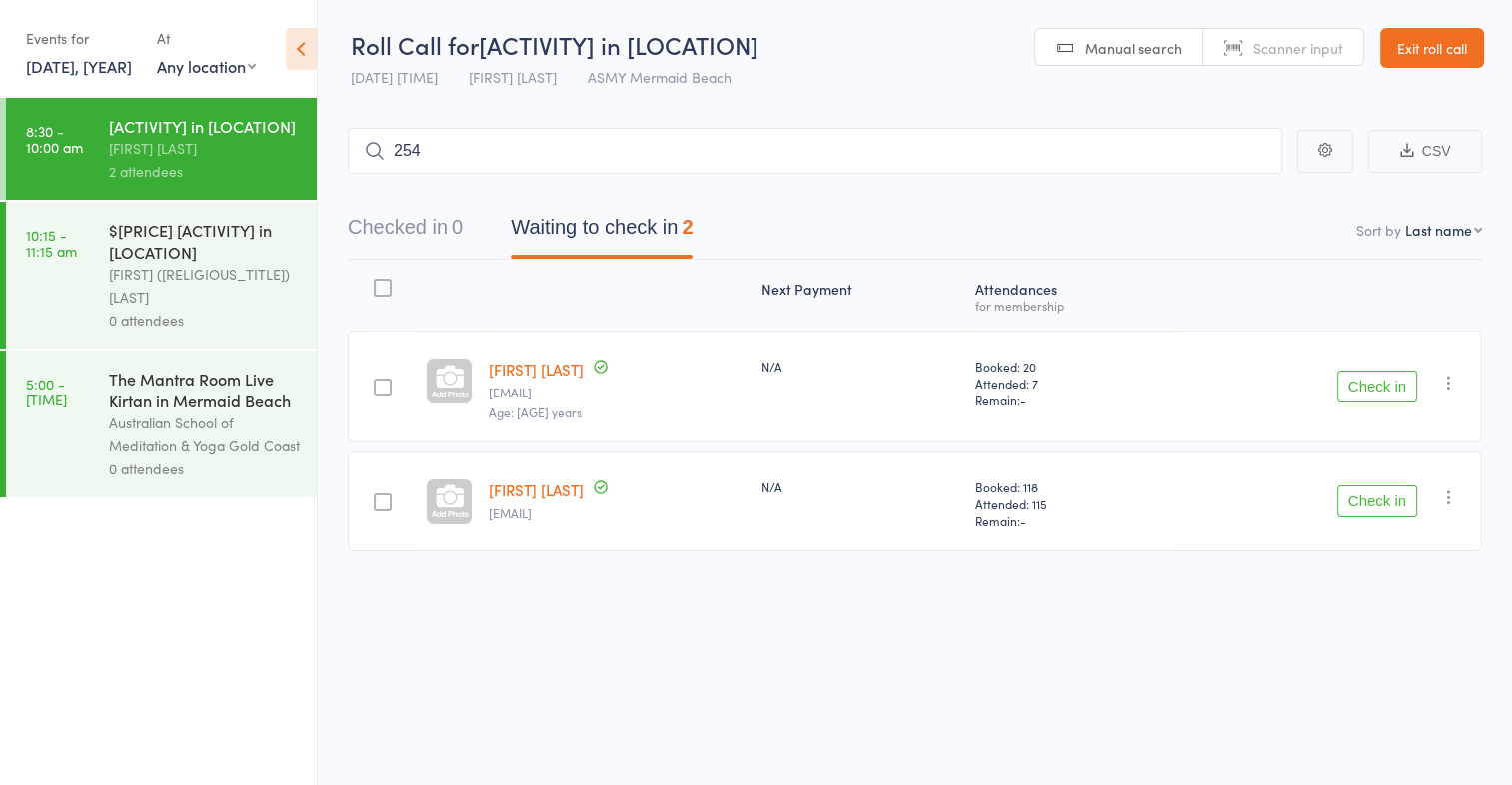 type on "2543" 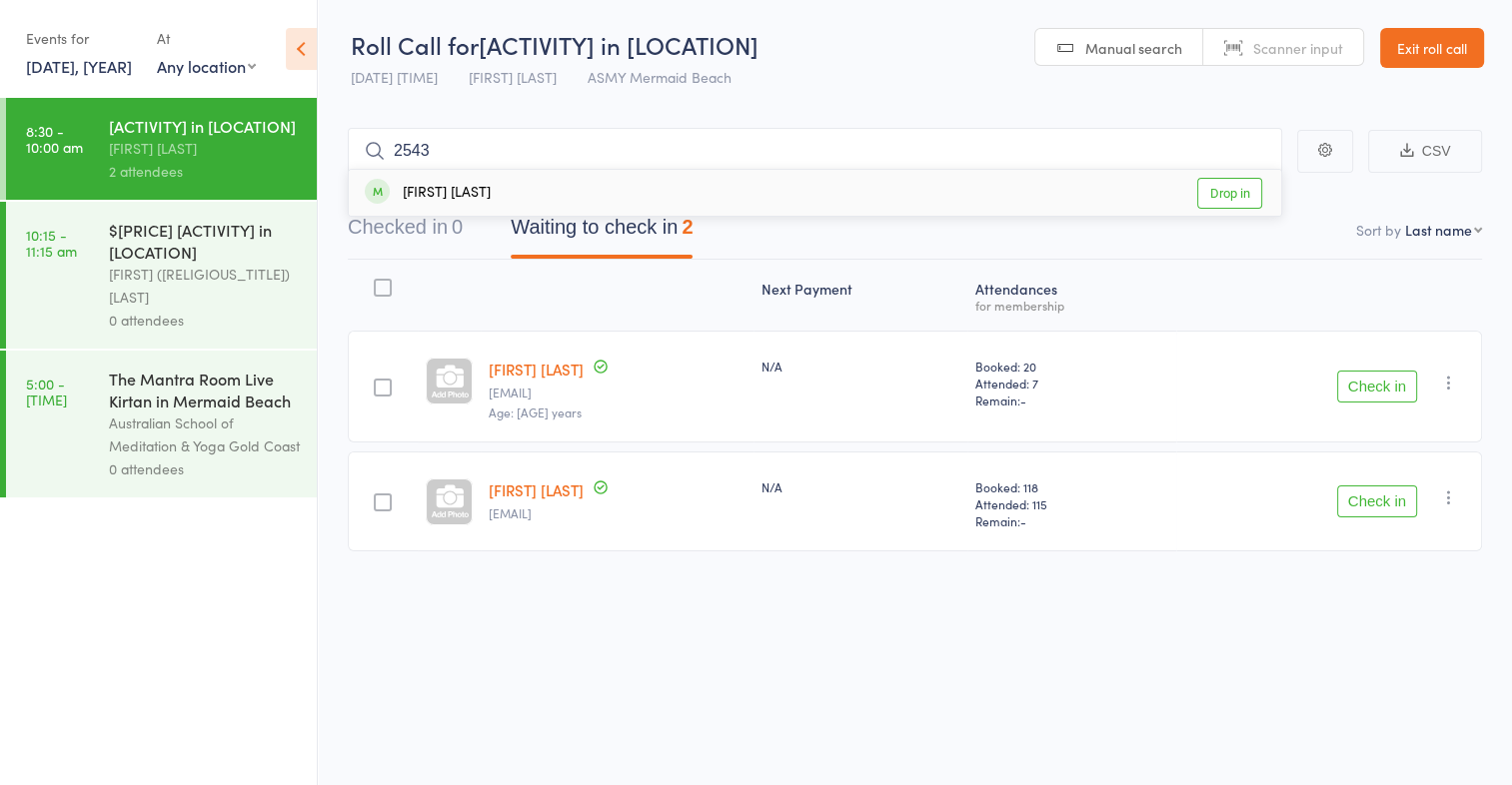 click on "Drop in" at bounding box center (1229, 193) 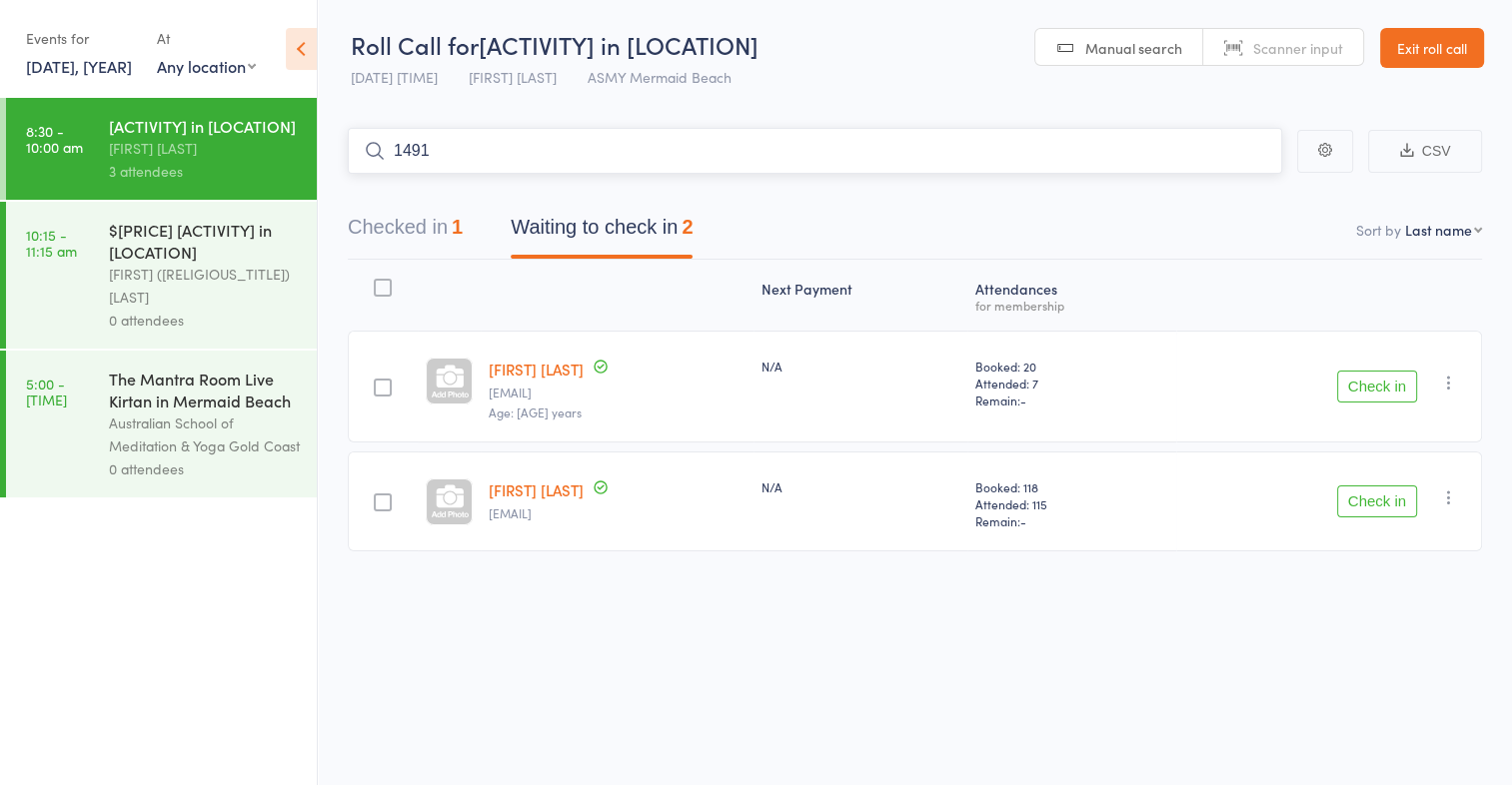 type on "1491" 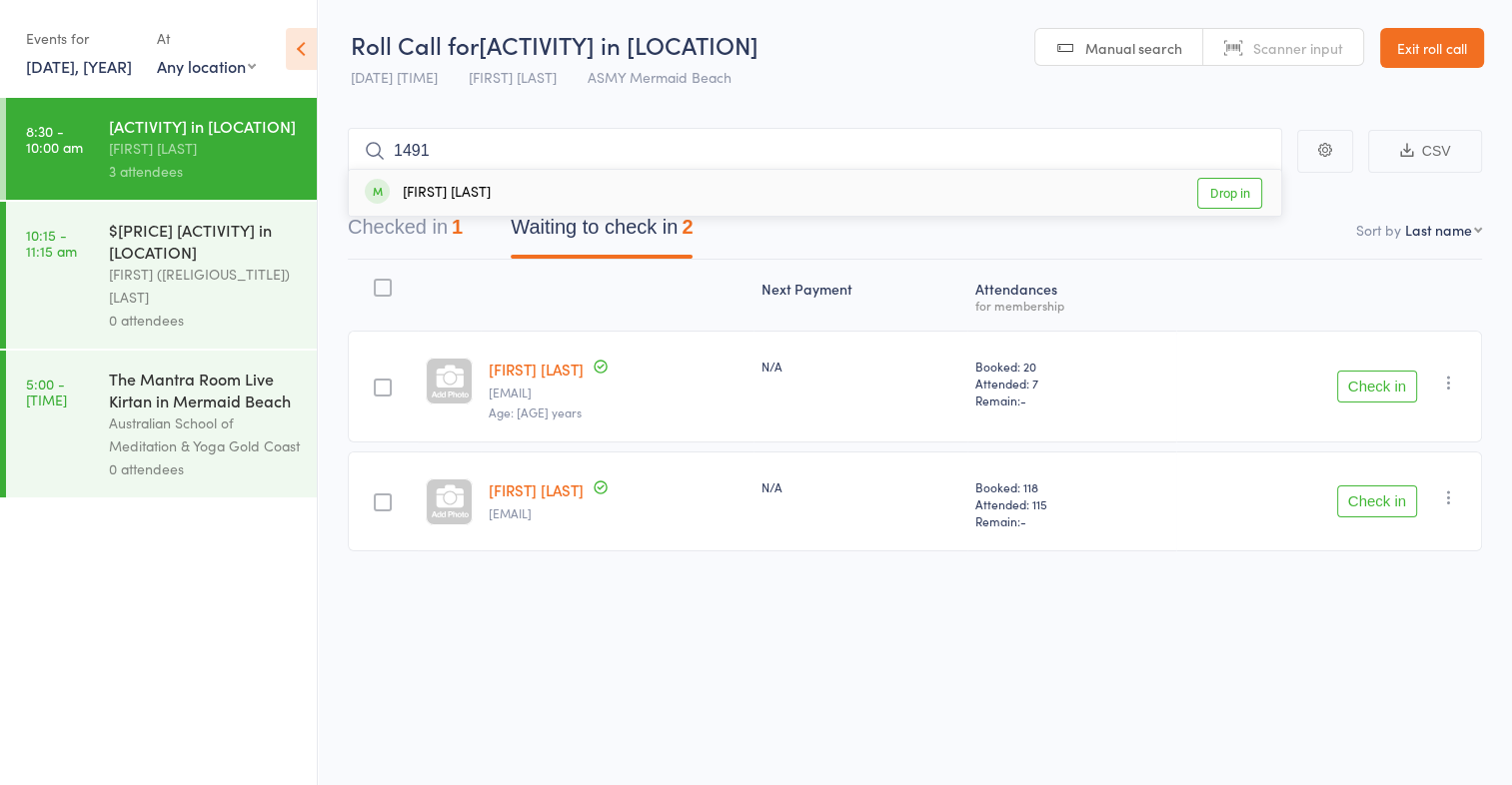 click on "Drop in" at bounding box center [1229, 193] 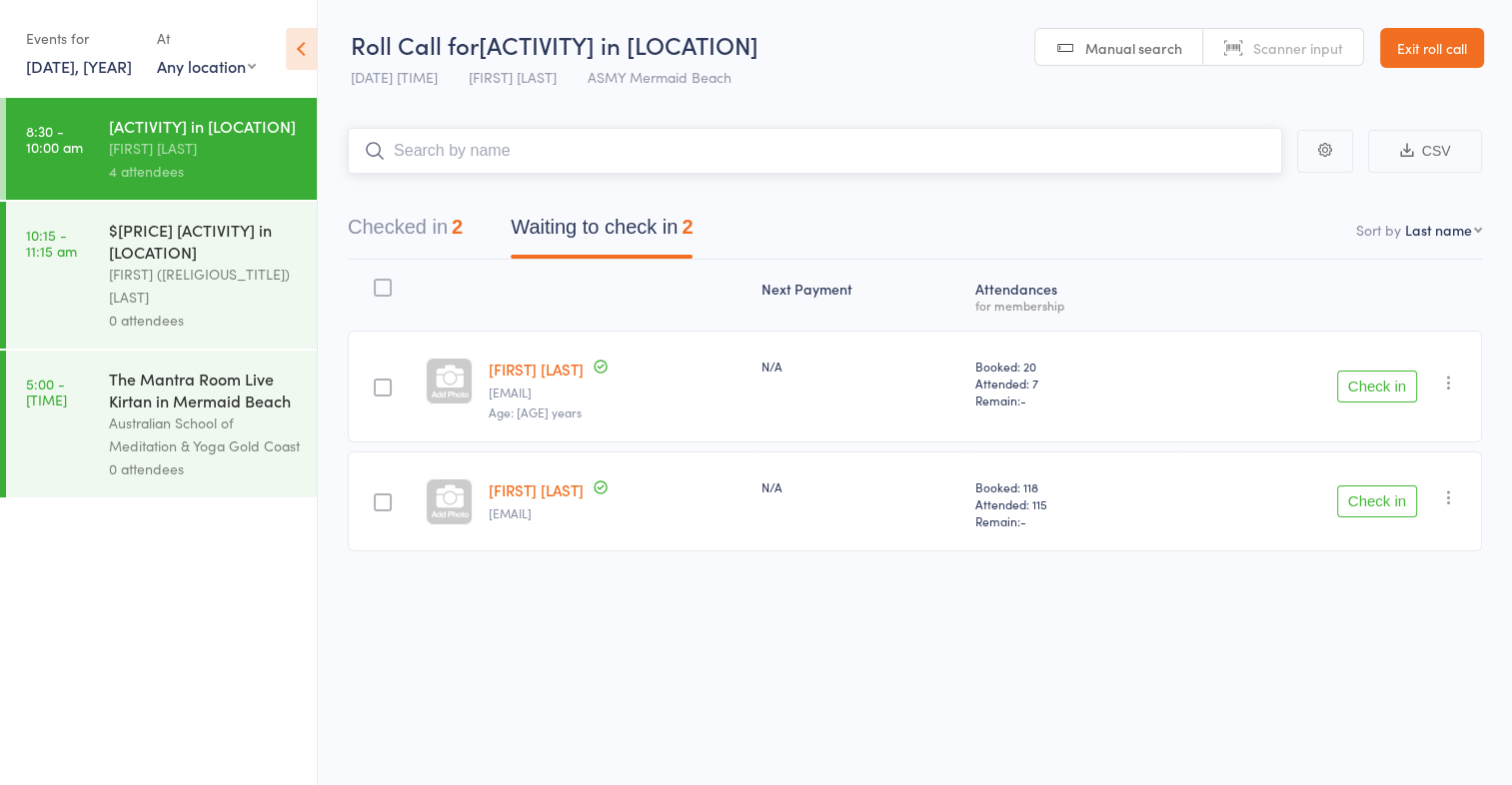 click at bounding box center [814, 151] 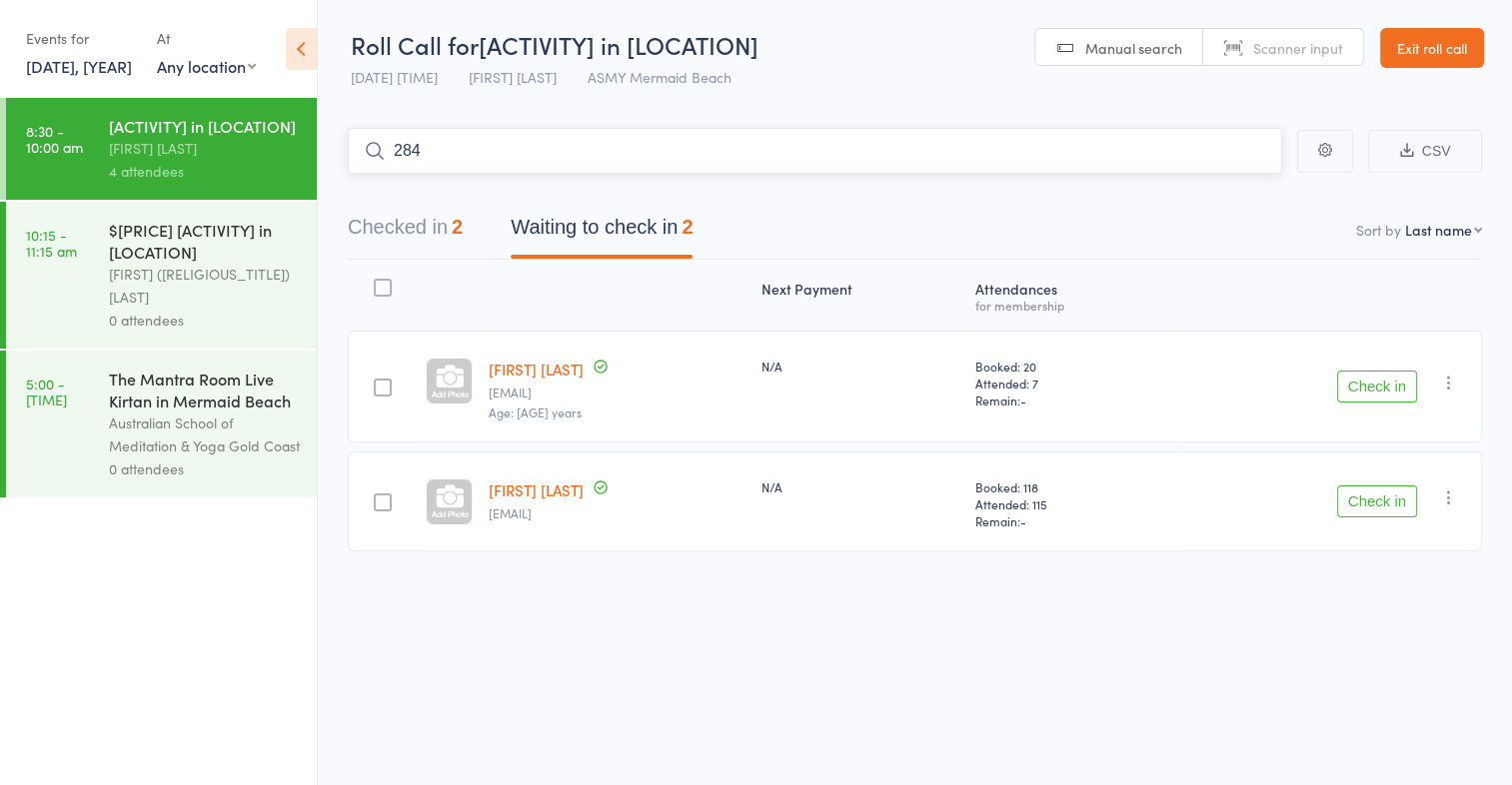 type on "2847" 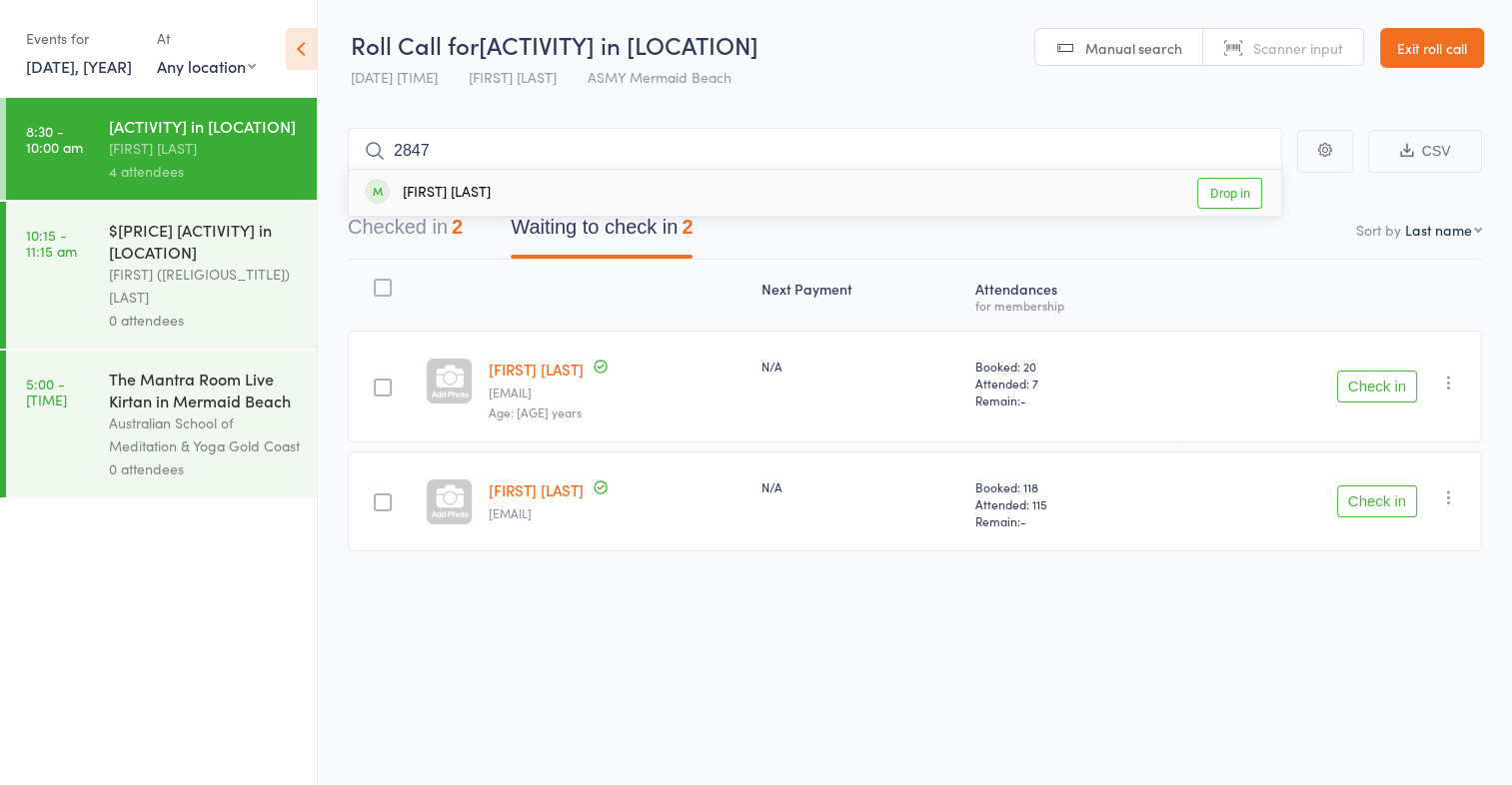 click on "Drop in" at bounding box center (1229, 193) 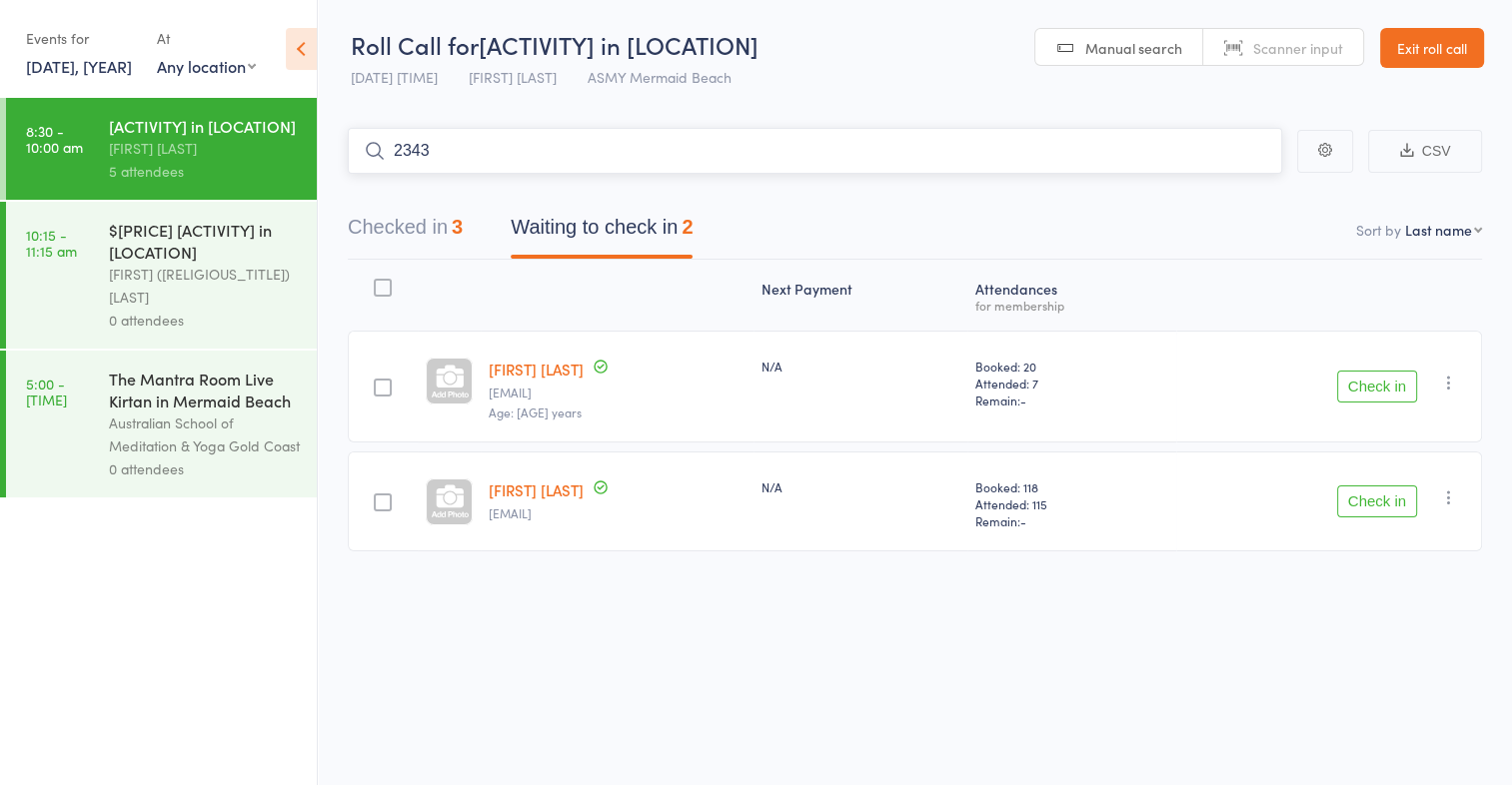 type on "2343" 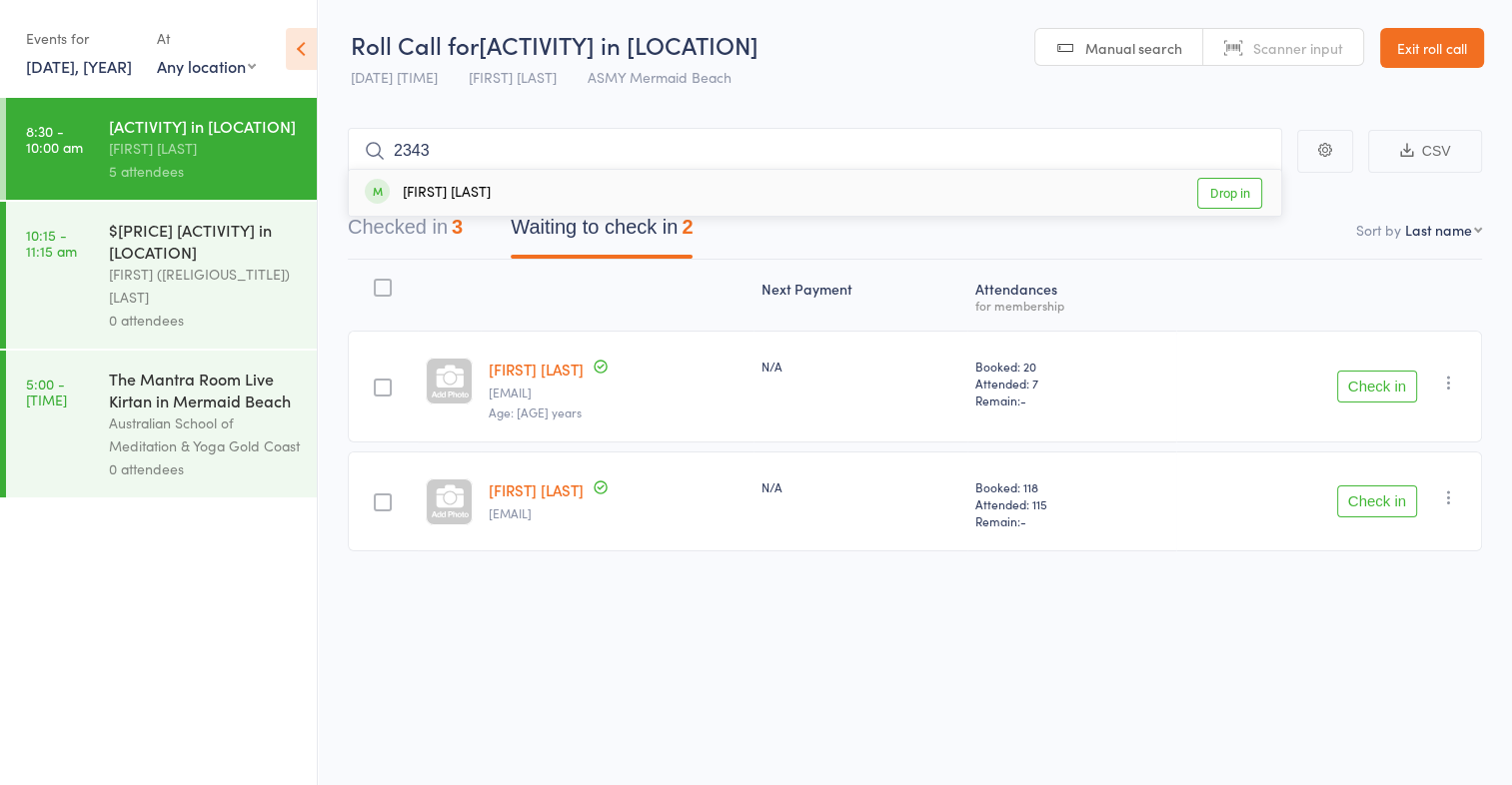 click on "Drop in" at bounding box center [1229, 193] 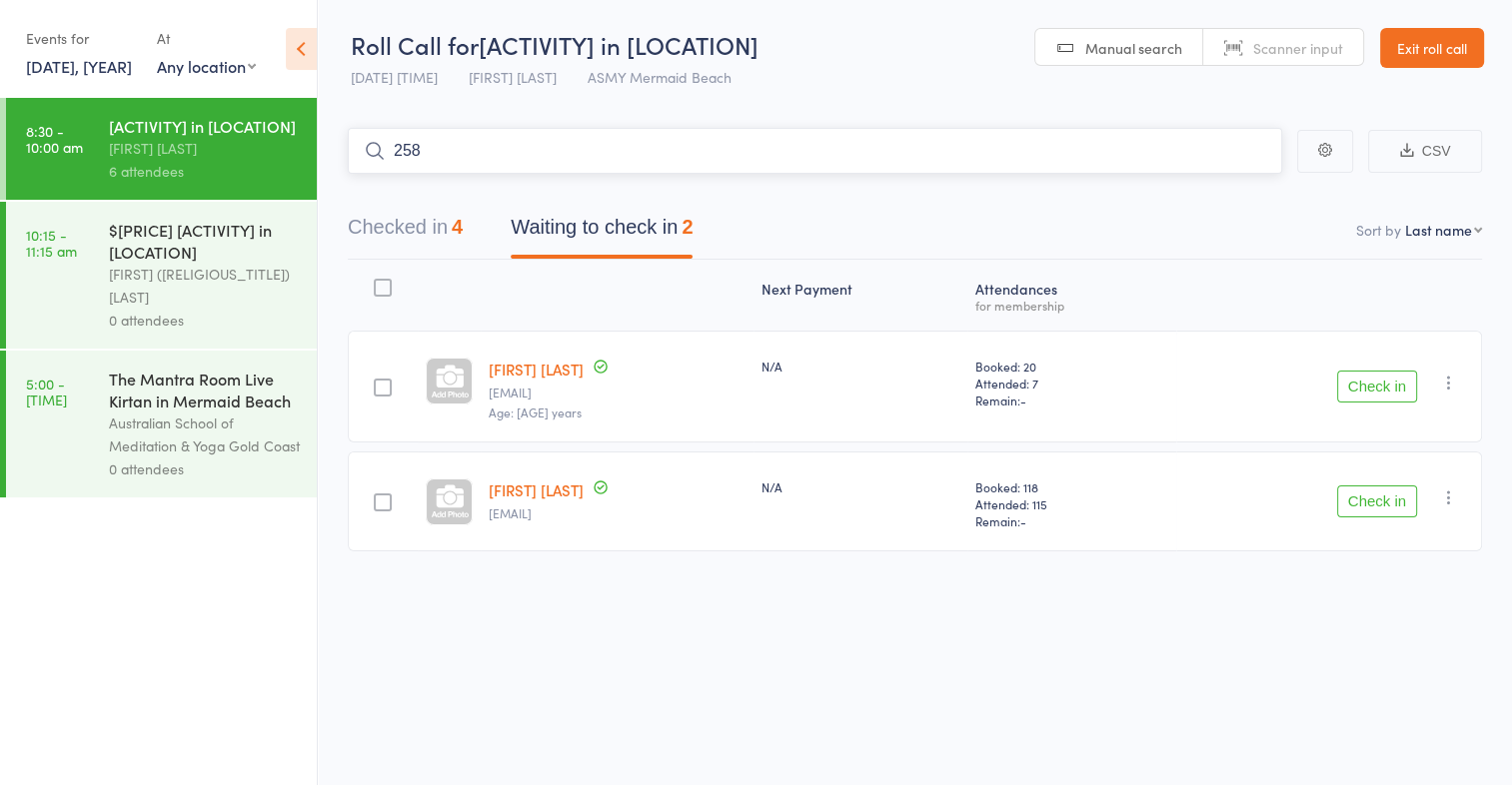 type on "2585" 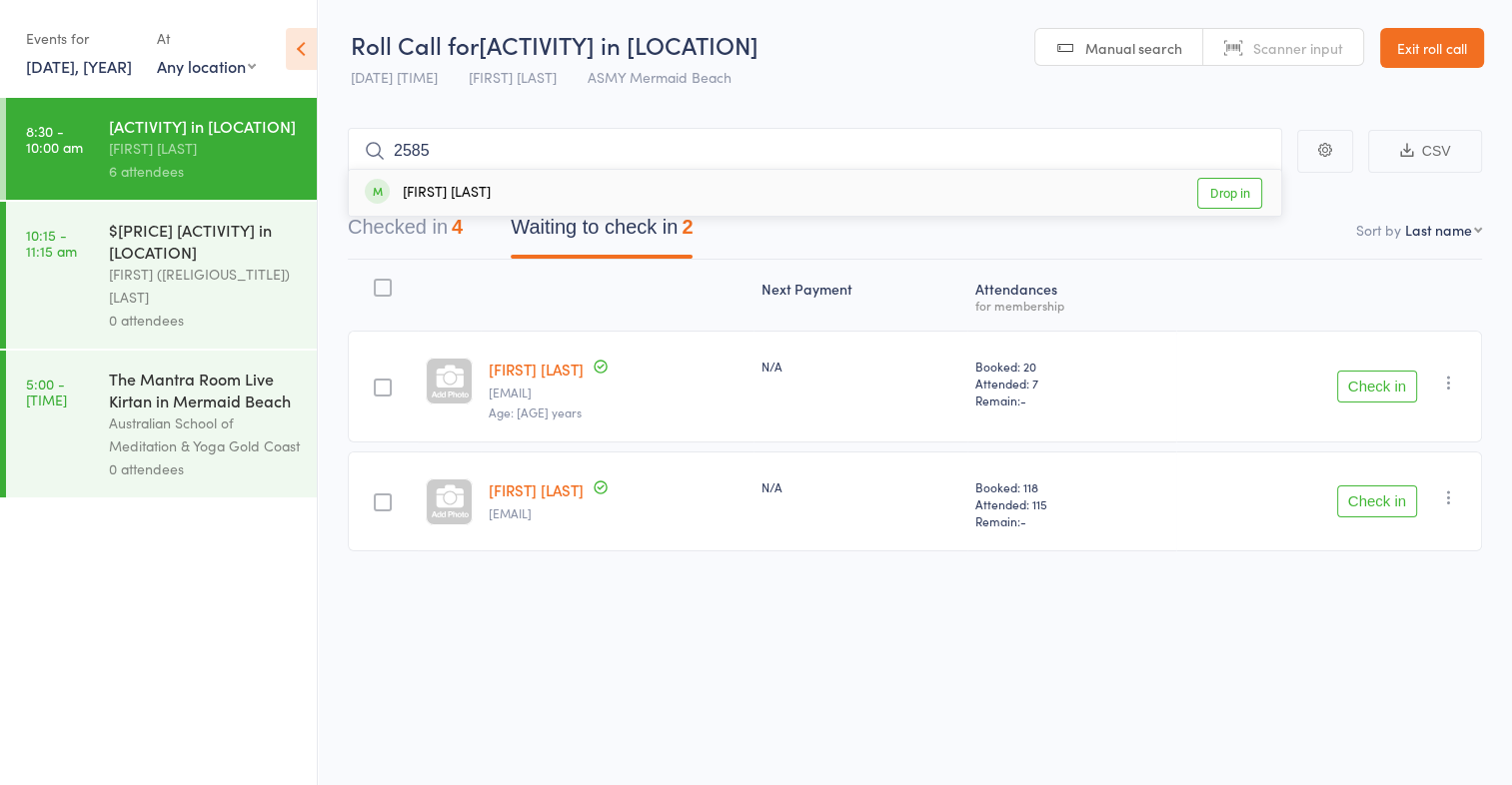click on "Drop in" at bounding box center [1229, 193] 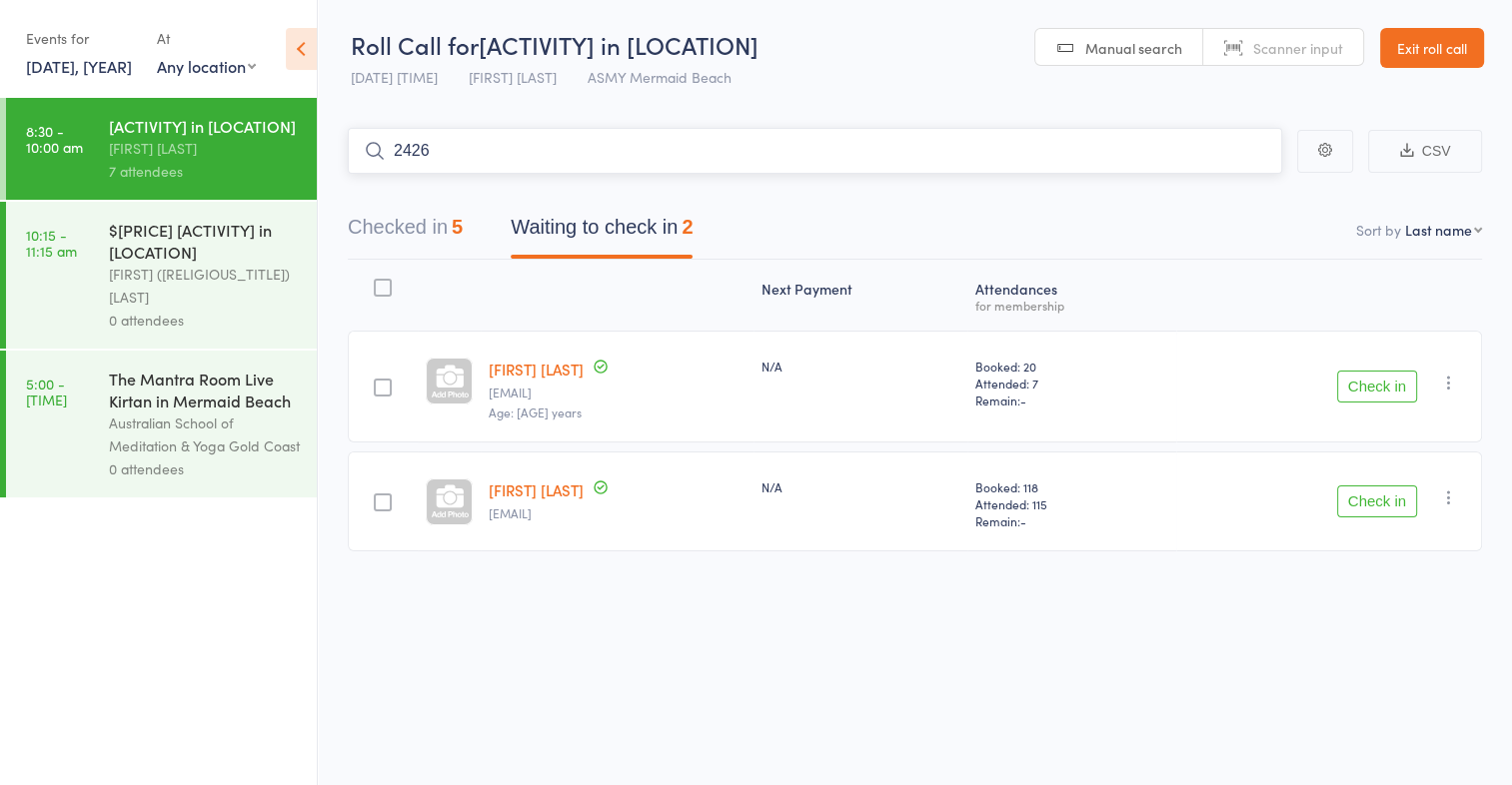 type on "2426" 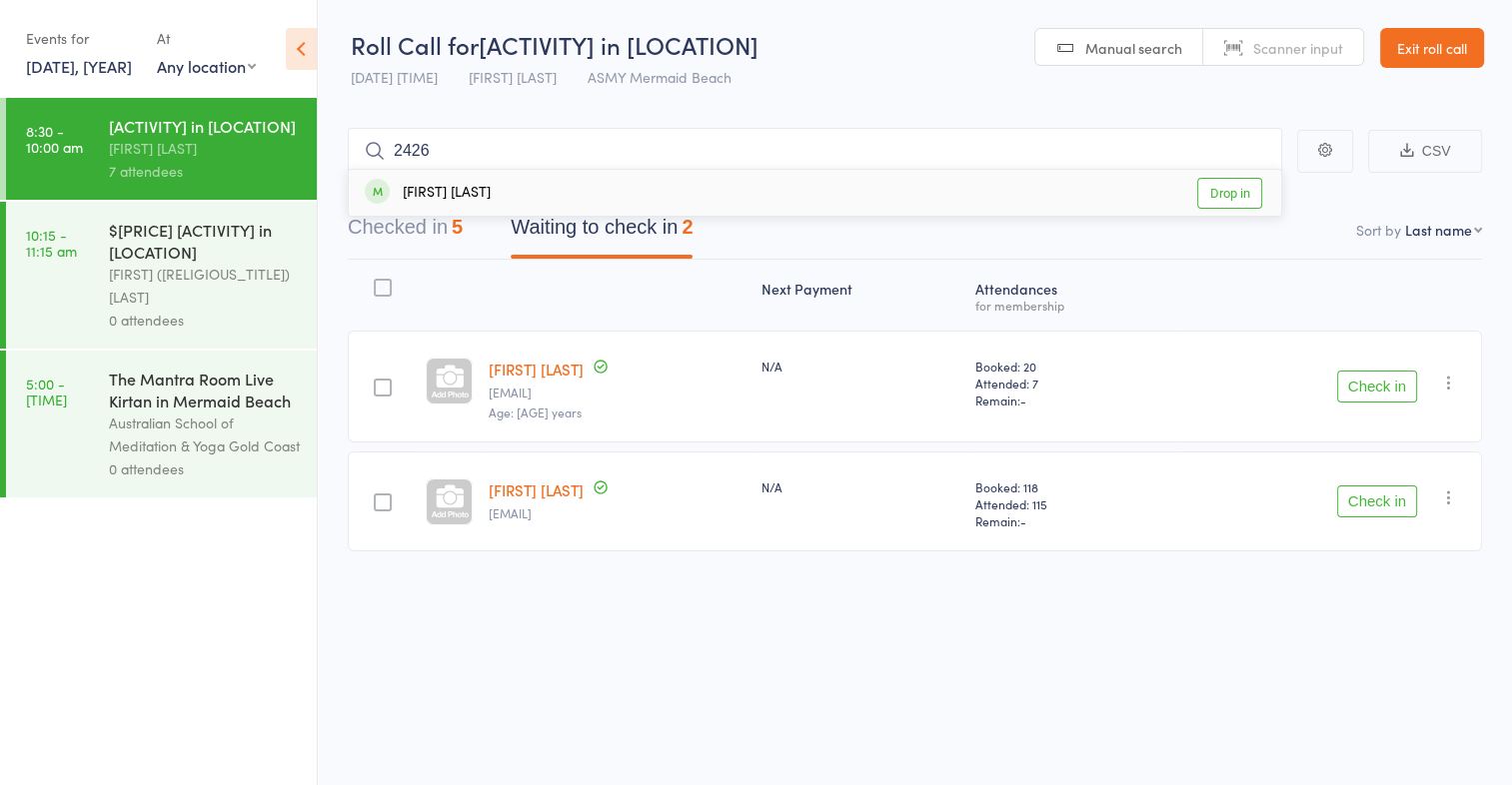 click on "Drop in" at bounding box center (1229, 193) 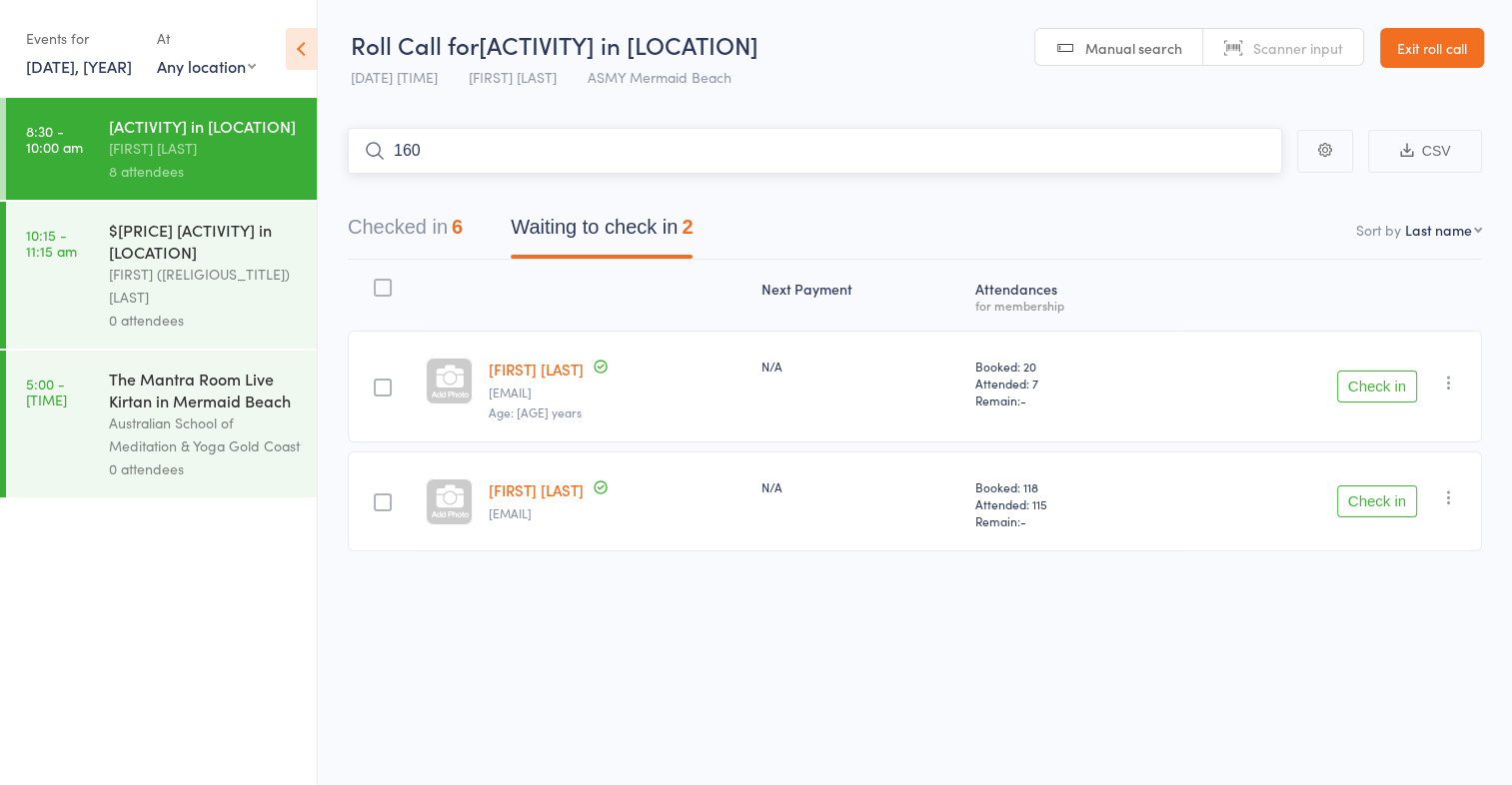type on "1605" 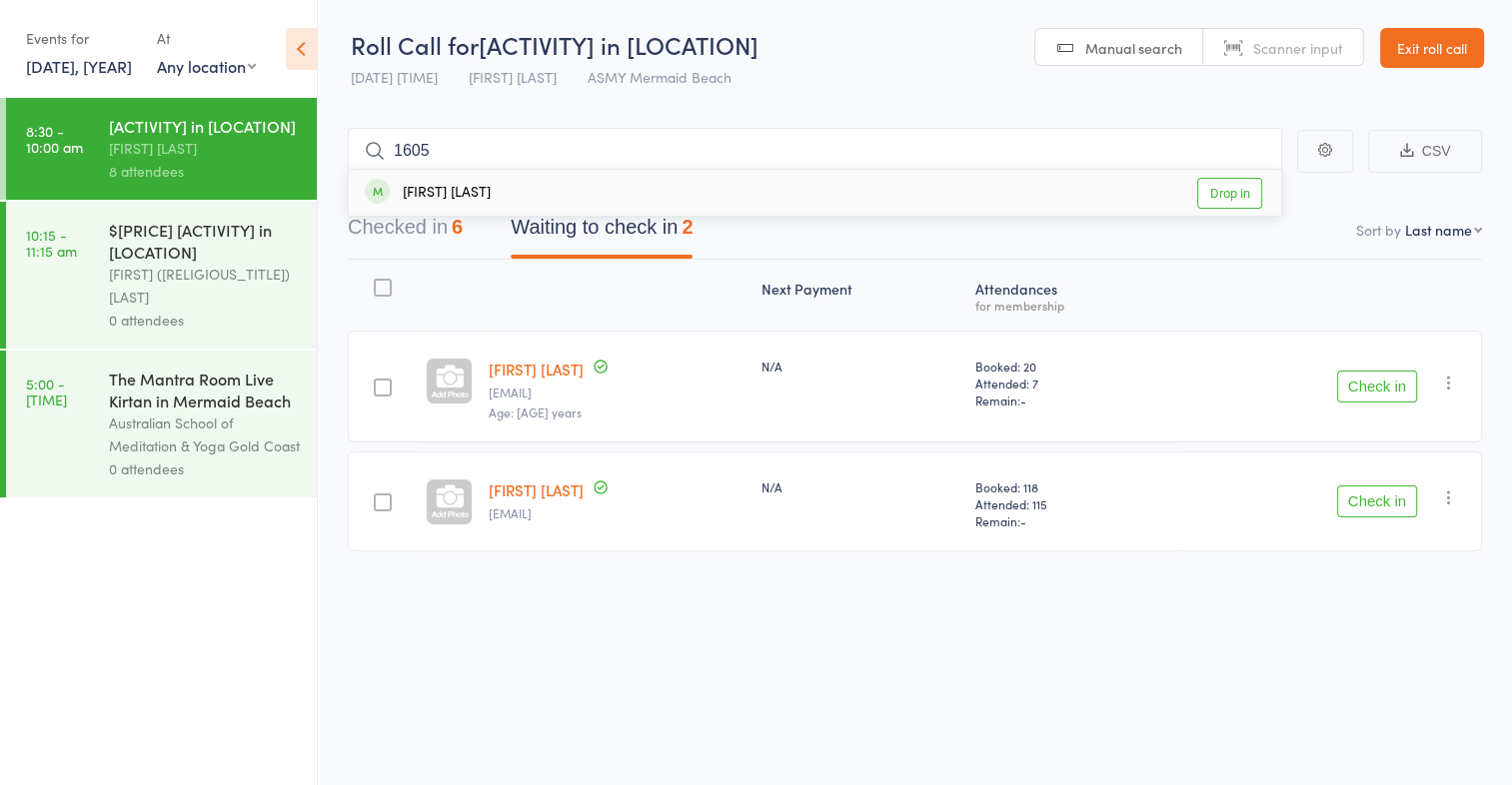 click on "Drop in" at bounding box center [1229, 193] 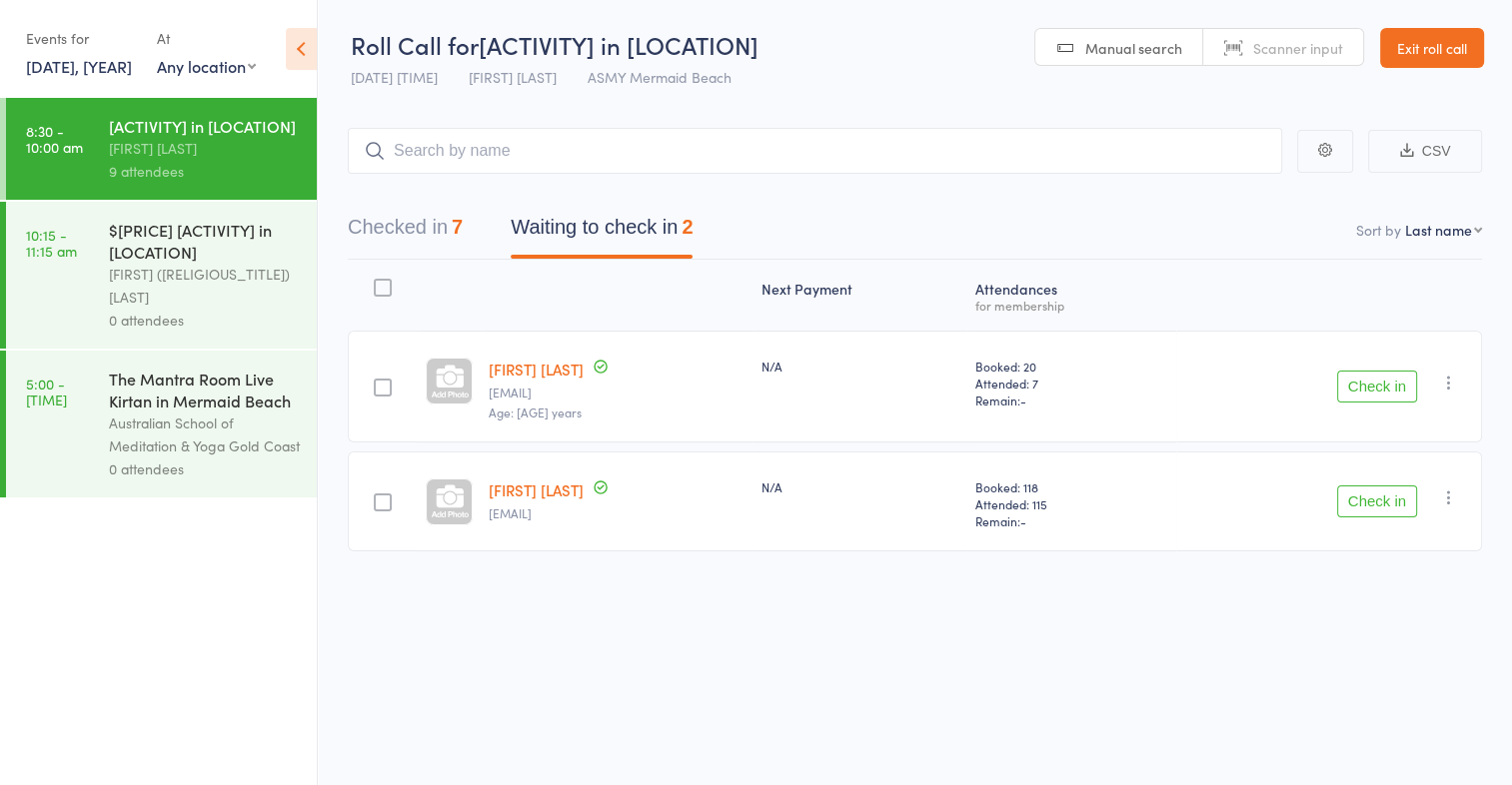 click at bounding box center (383, 502) 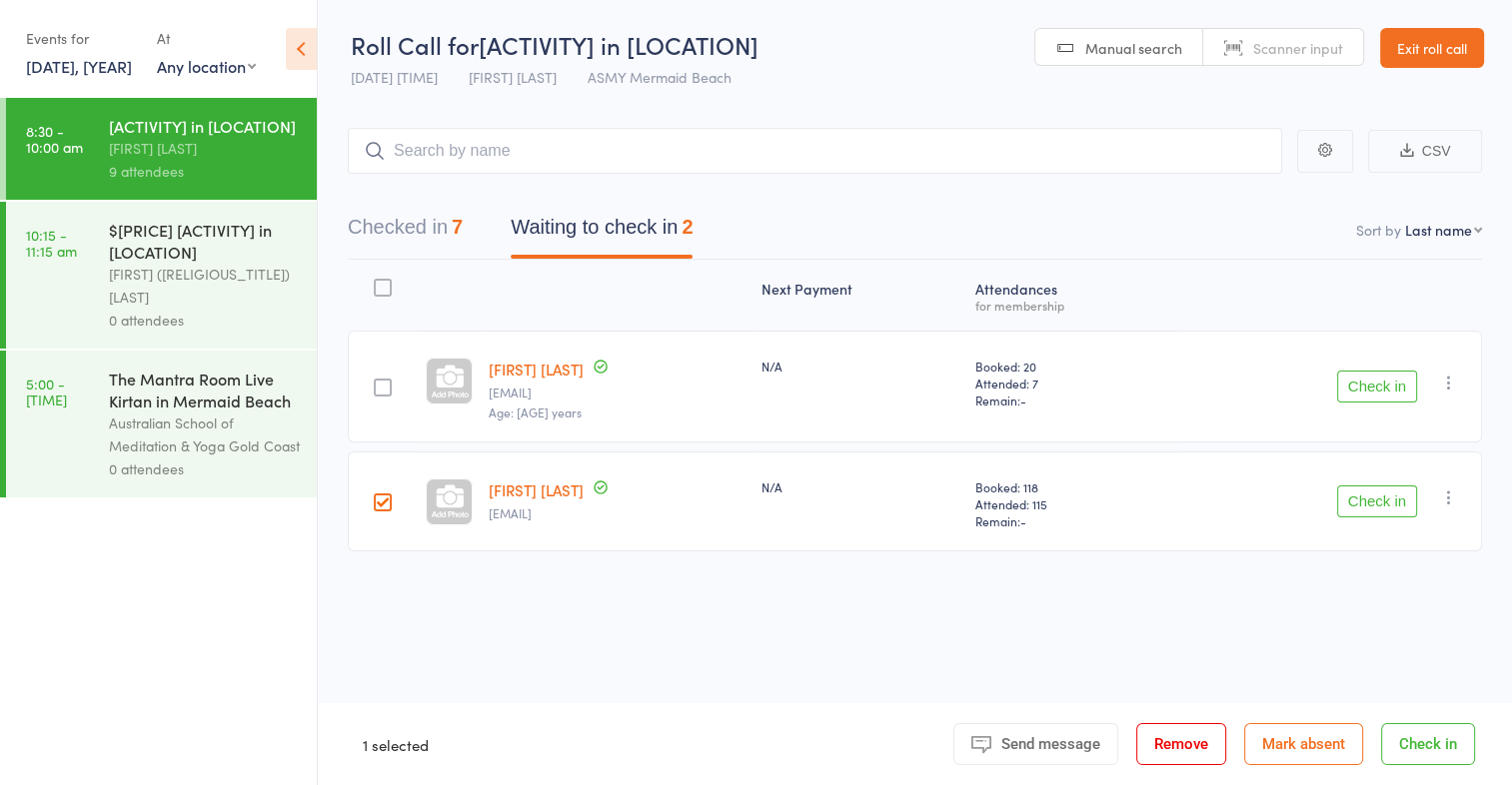 click on "Check in" at bounding box center (1377, 501) 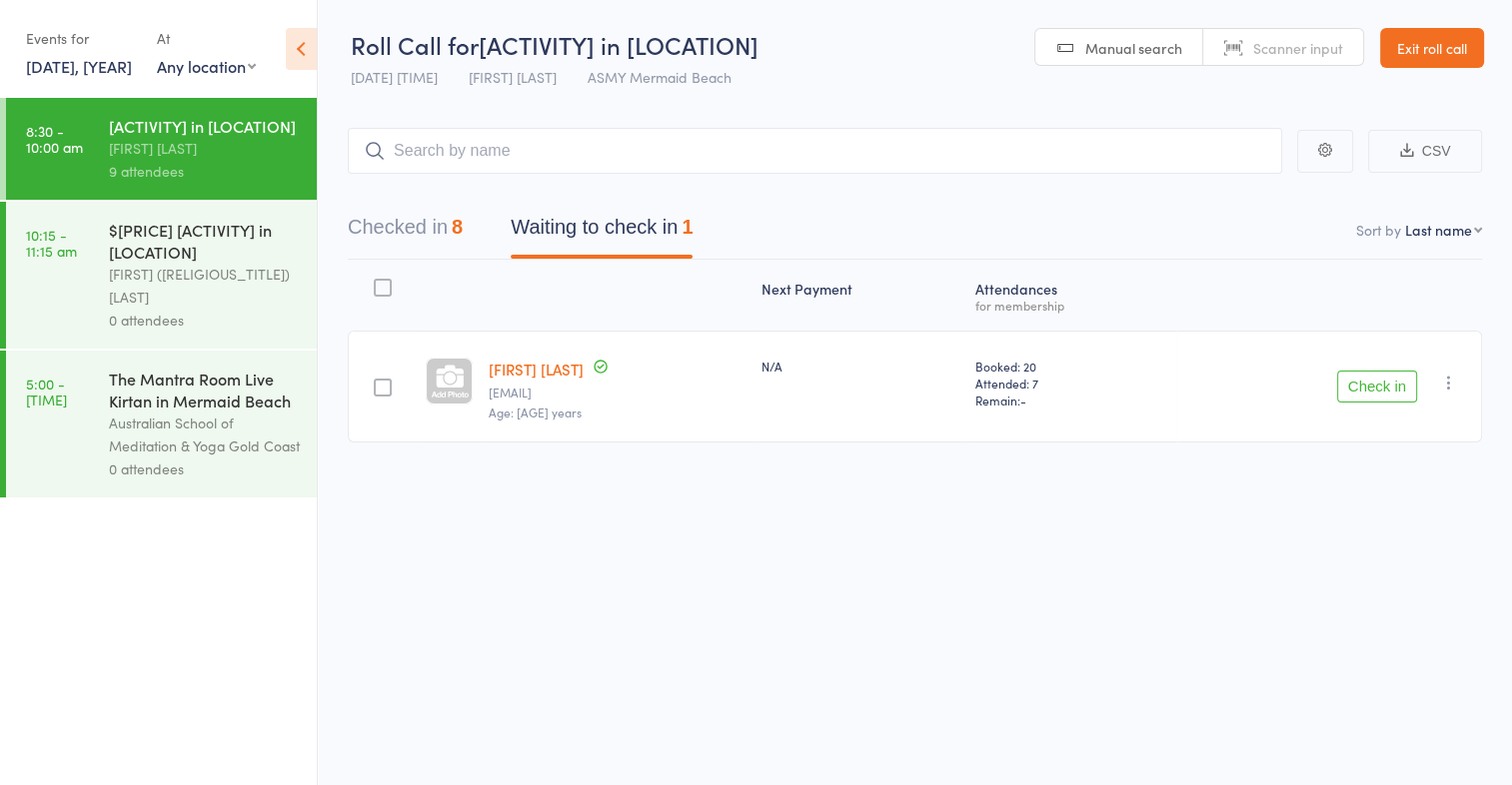 scroll, scrollTop: 0, scrollLeft: 0, axis: both 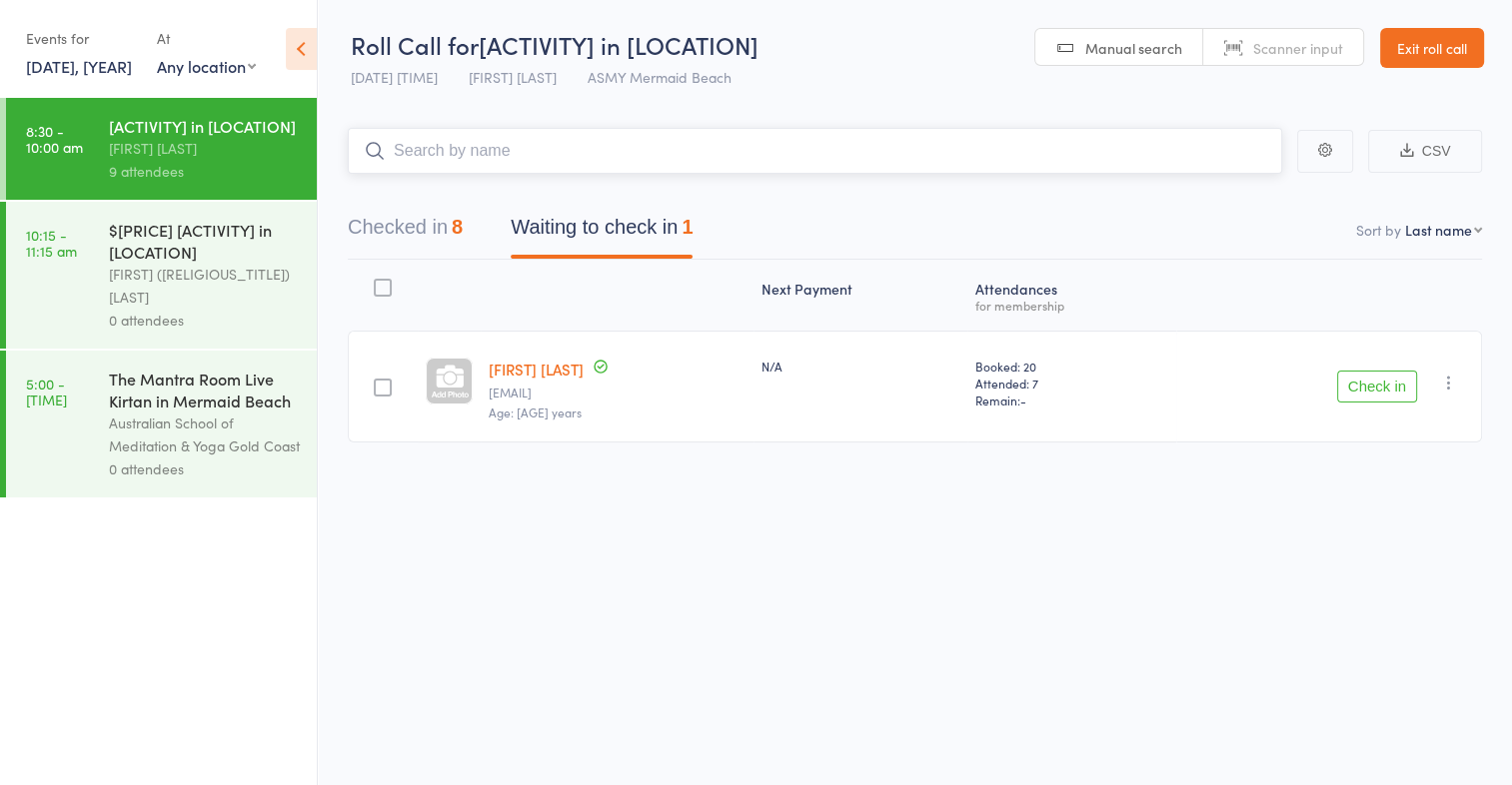 click at bounding box center (814, 151) 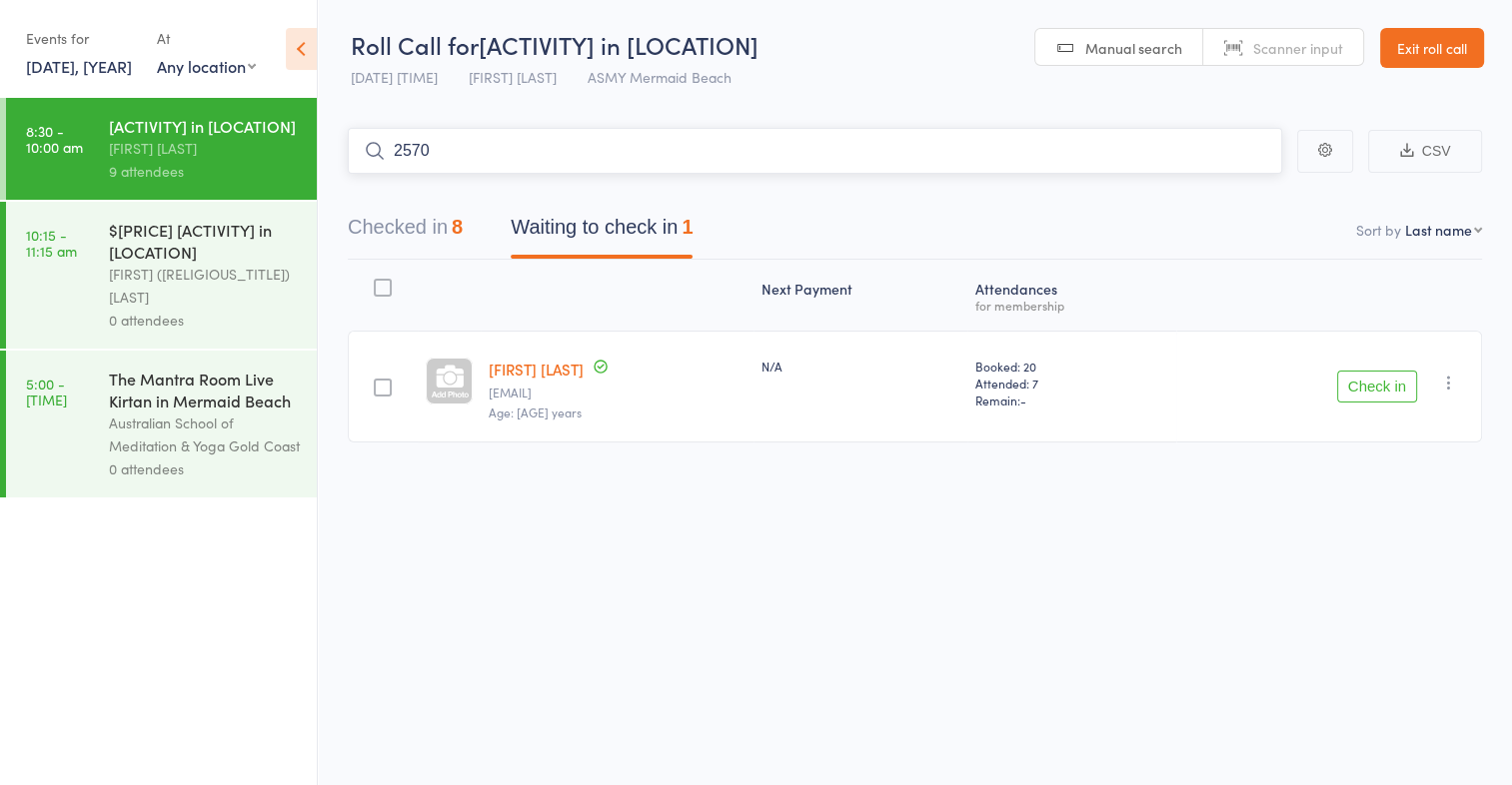 type on "2570" 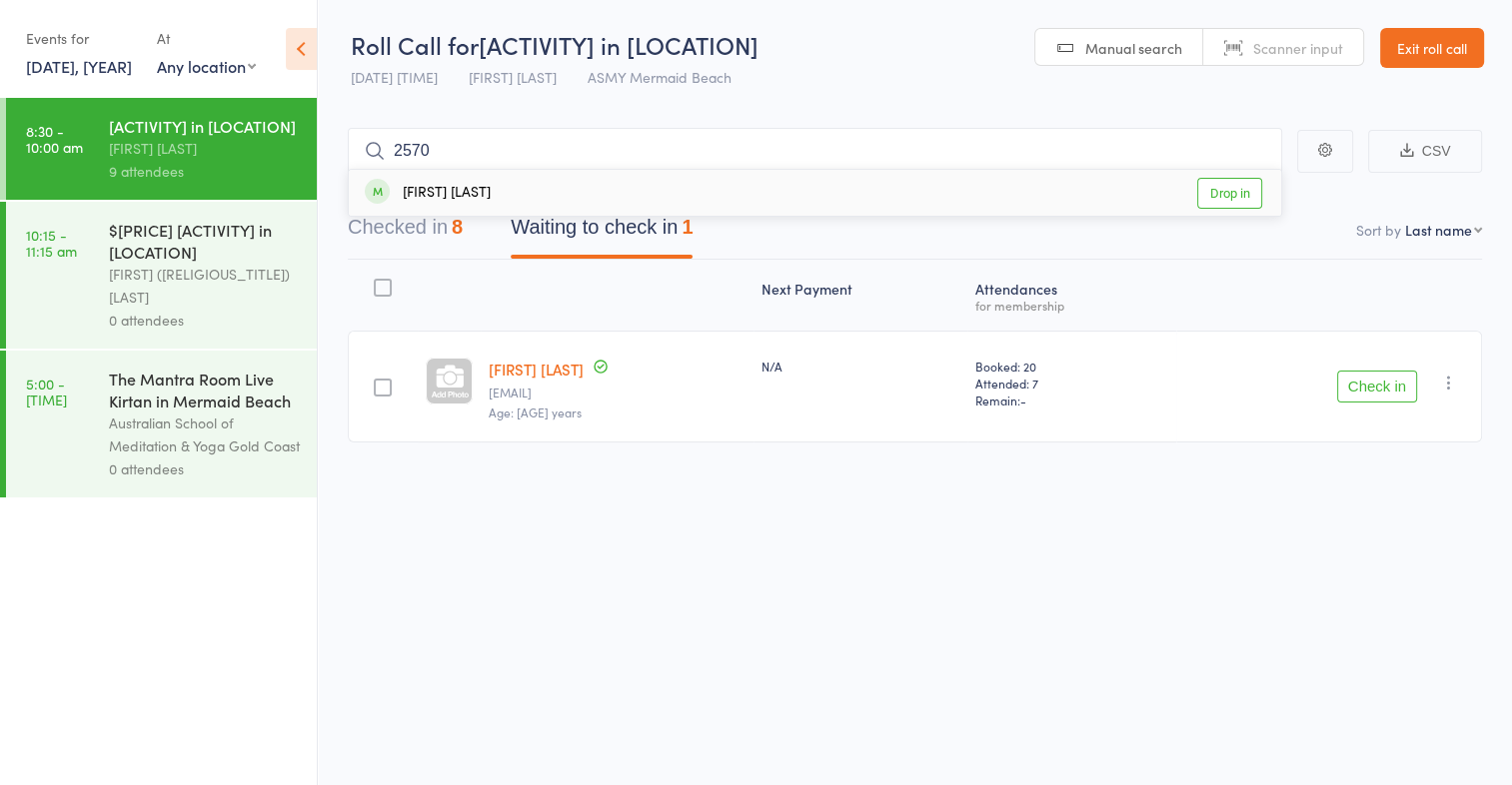 click on "Drop in" at bounding box center (1229, 193) 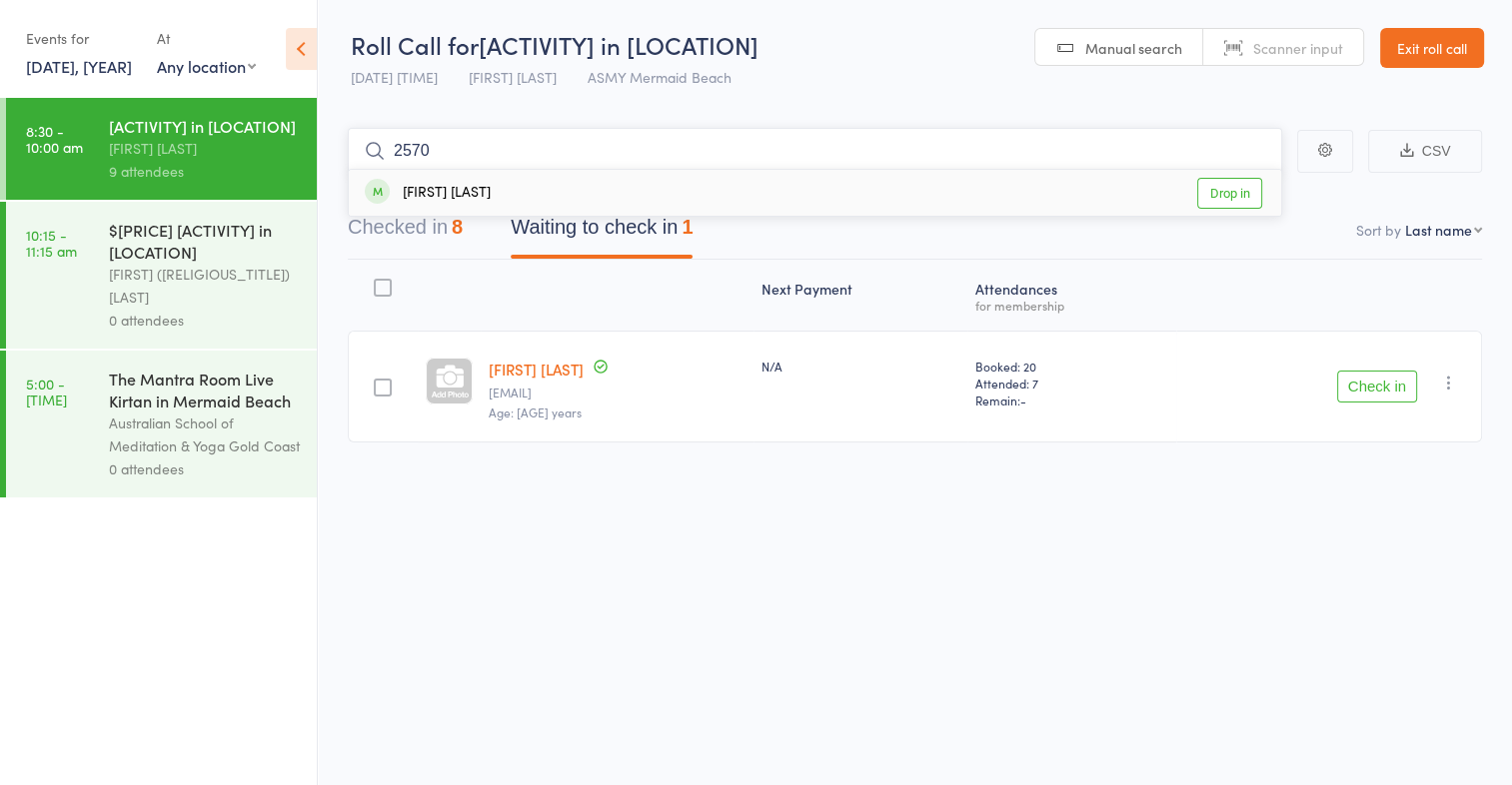 type 